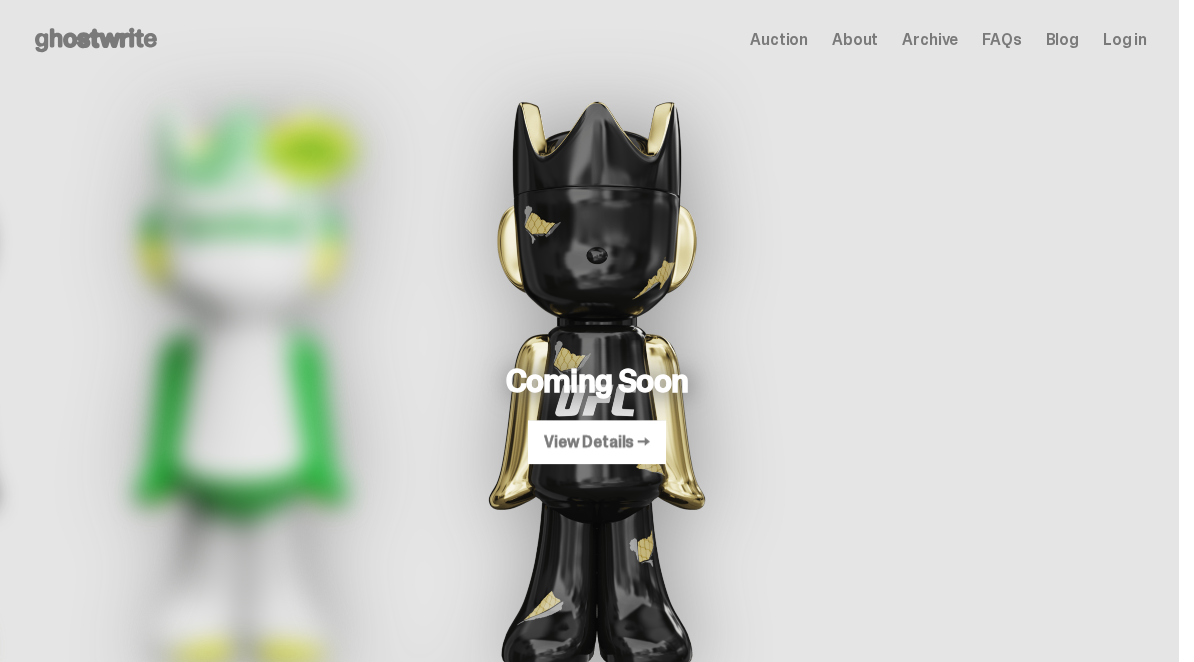 scroll, scrollTop: 0, scrollLeft: 0, axis: both 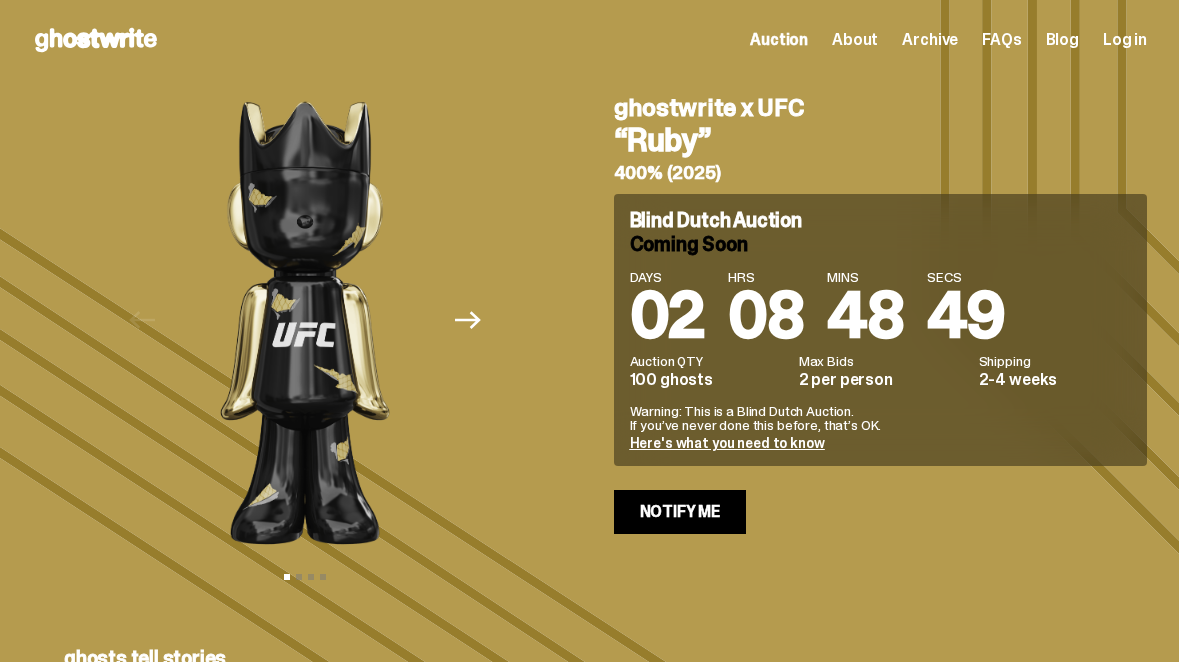 click on "Archive" at bounding box center (930, 40) 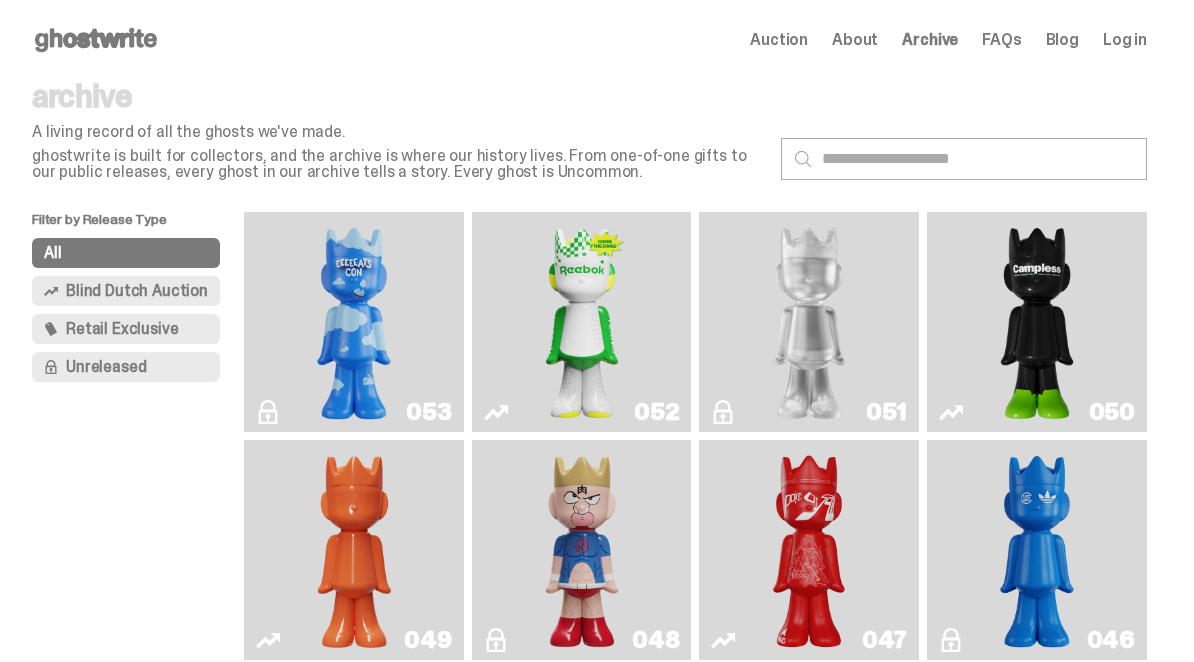 click at bounding box center [354, 322] 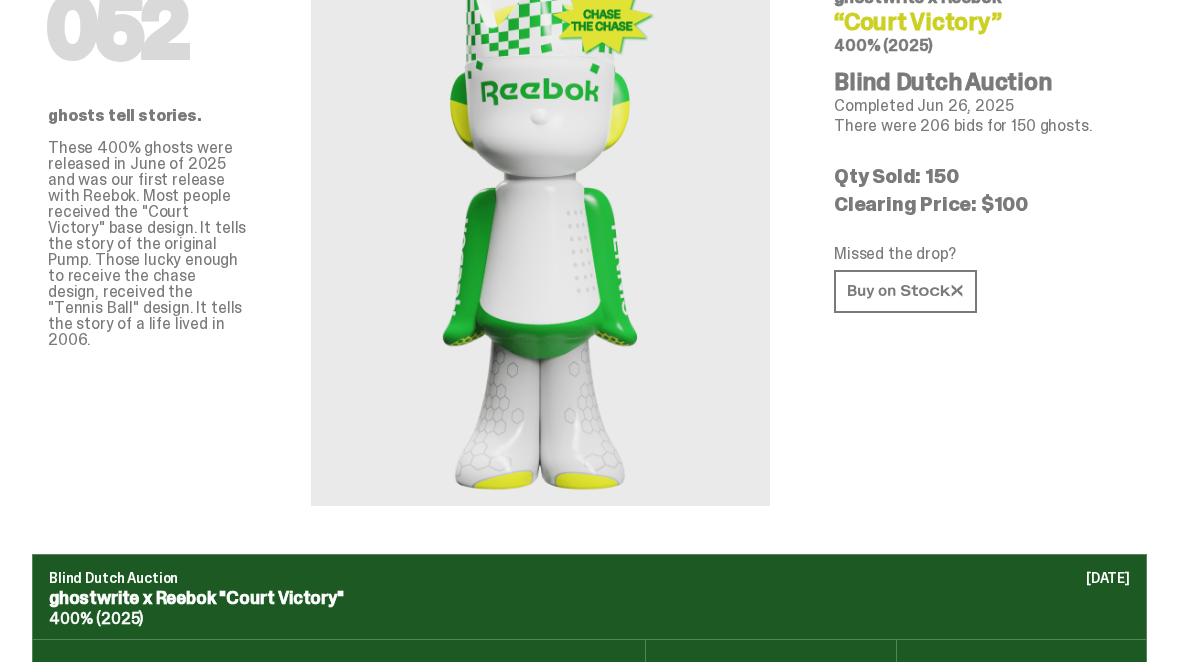 scroll, scrollTop: 140, scrollLeft: 0, axis: vertical 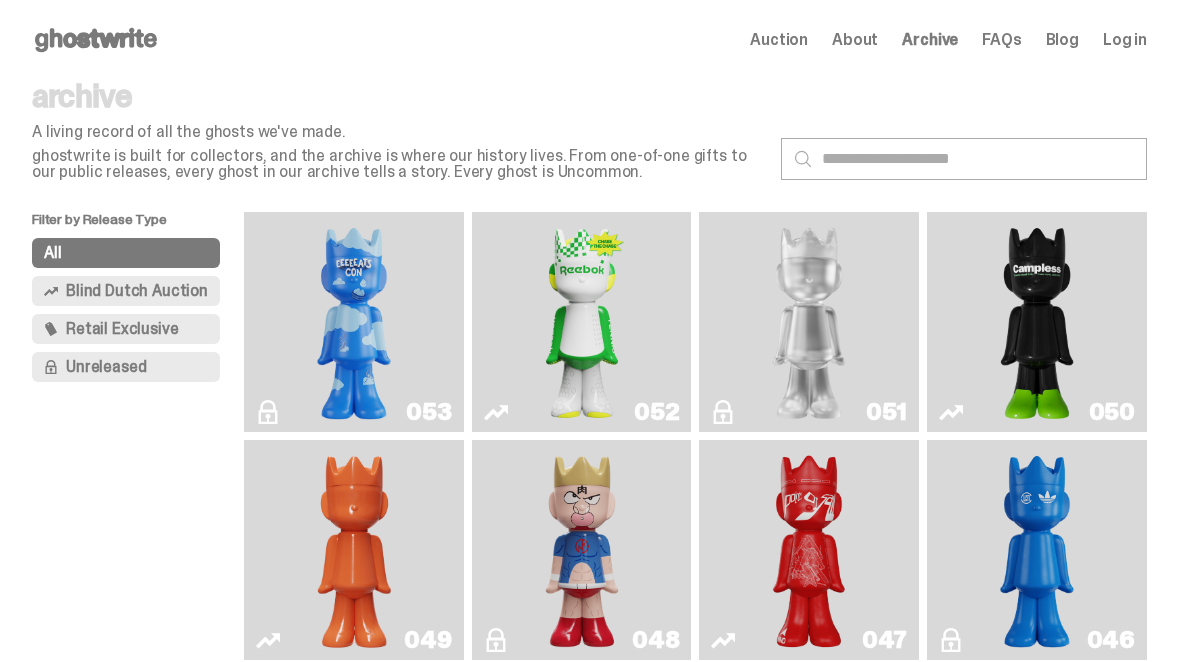 click on "Auction" at bounding box center (779, 40) 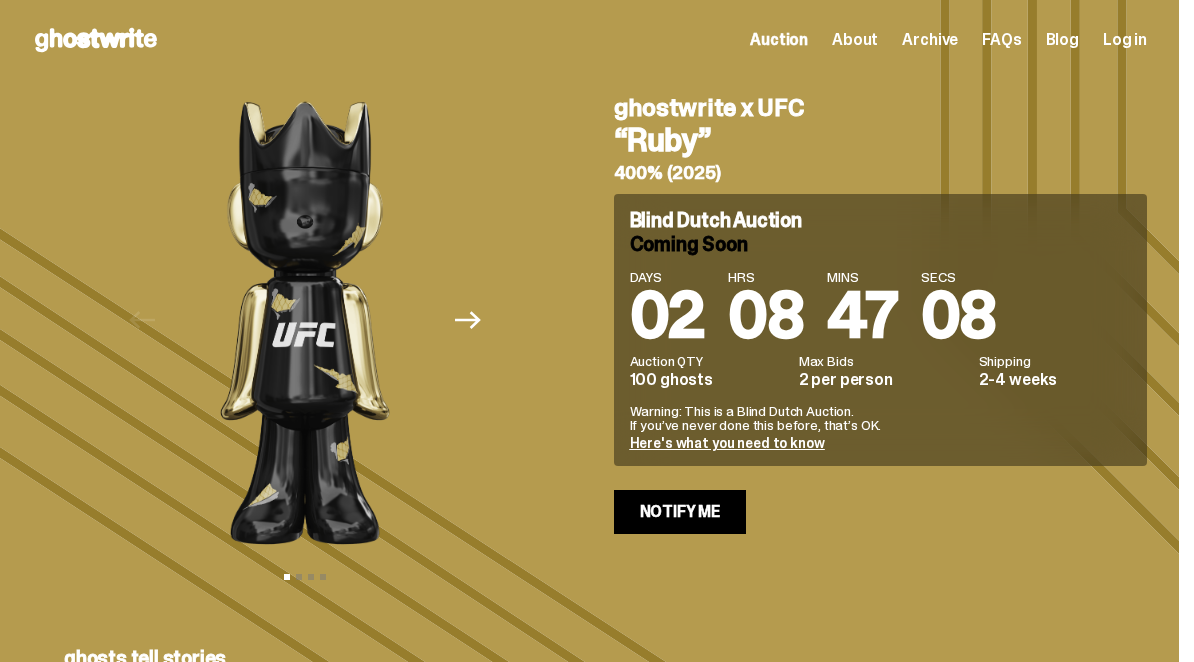 click on "About" at bounding box center (855, 40) 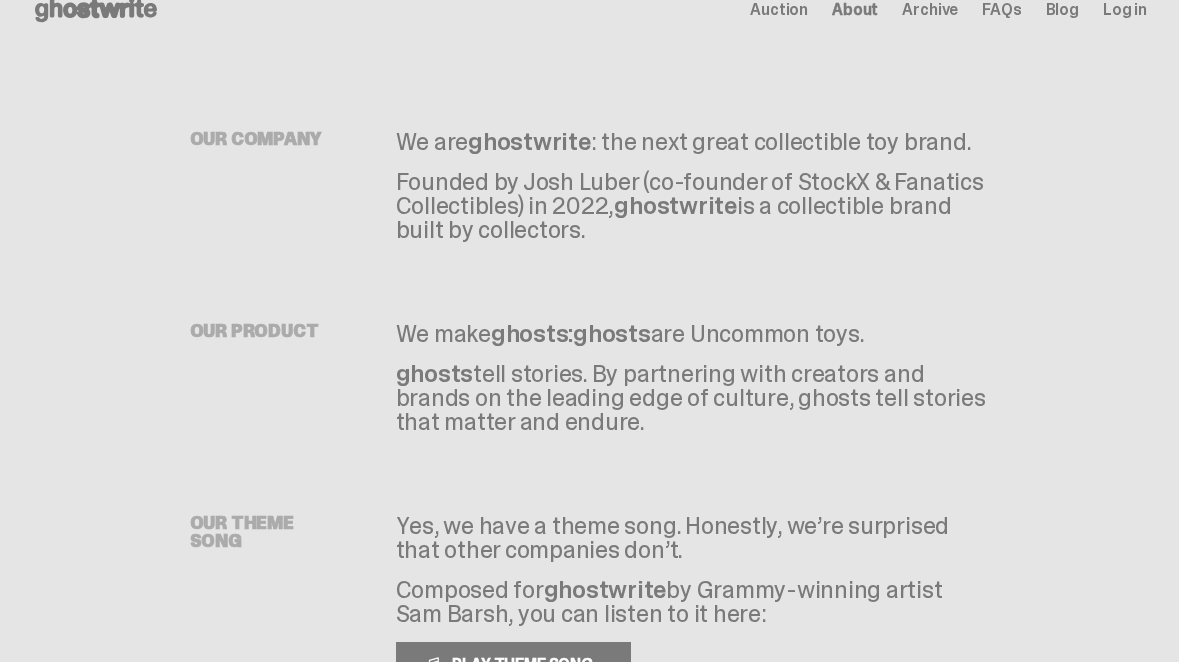 scroll, scrollTop: 0, scrollLeft: 0, axis: both 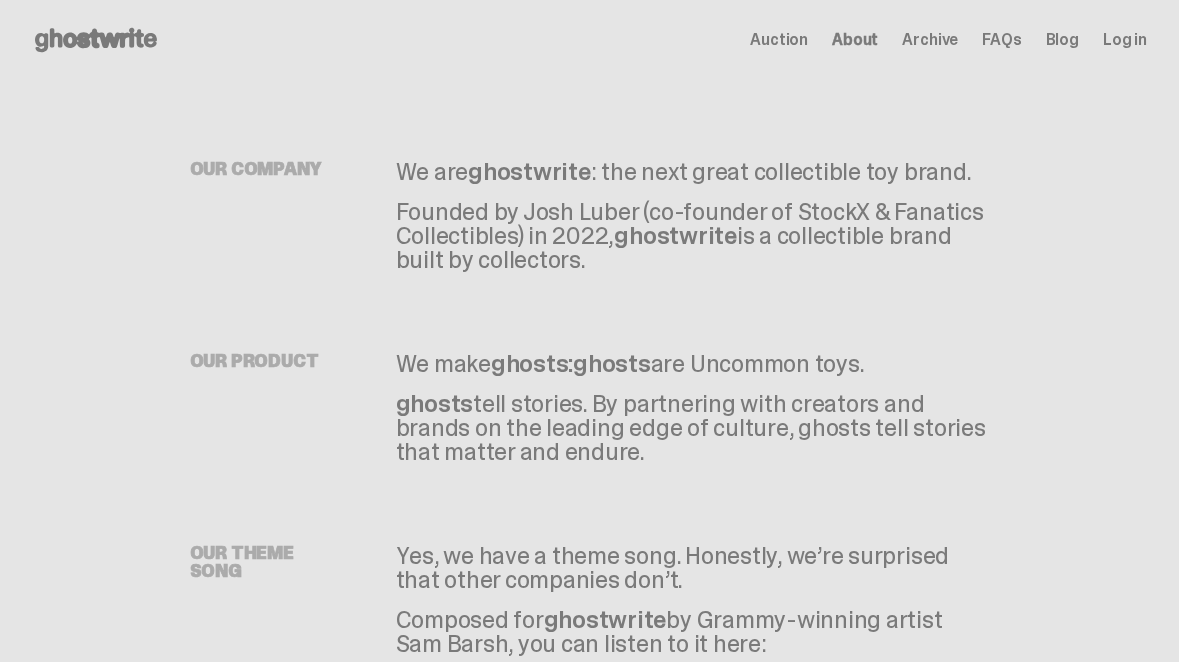 click on "FAQs" at bounding box center [1001, 40] 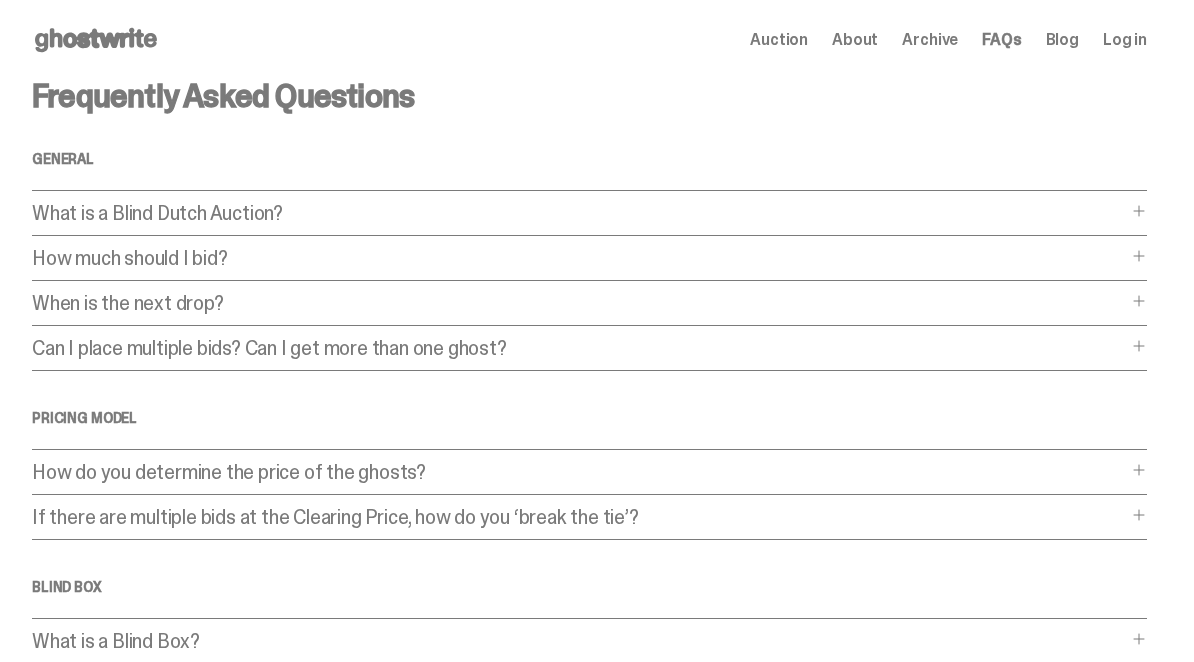 click on "How much should I bid?" at bounding box center (579, 258) 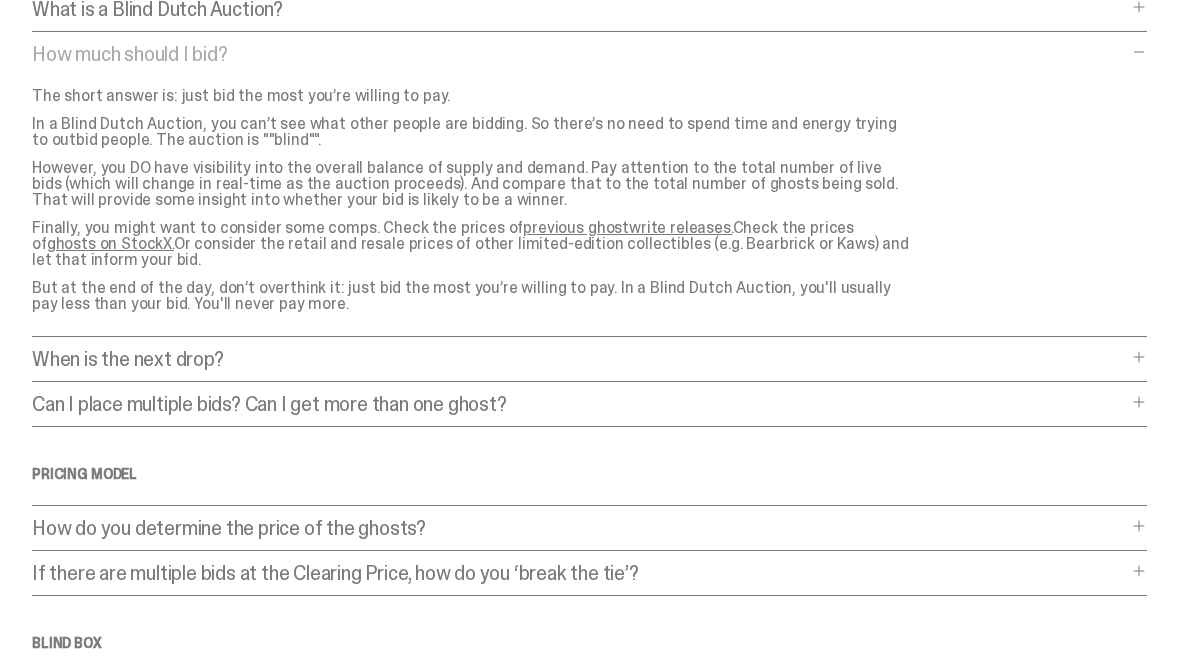 scroll, scrollTop: 212, scrollLeft: 0, axis: vertical 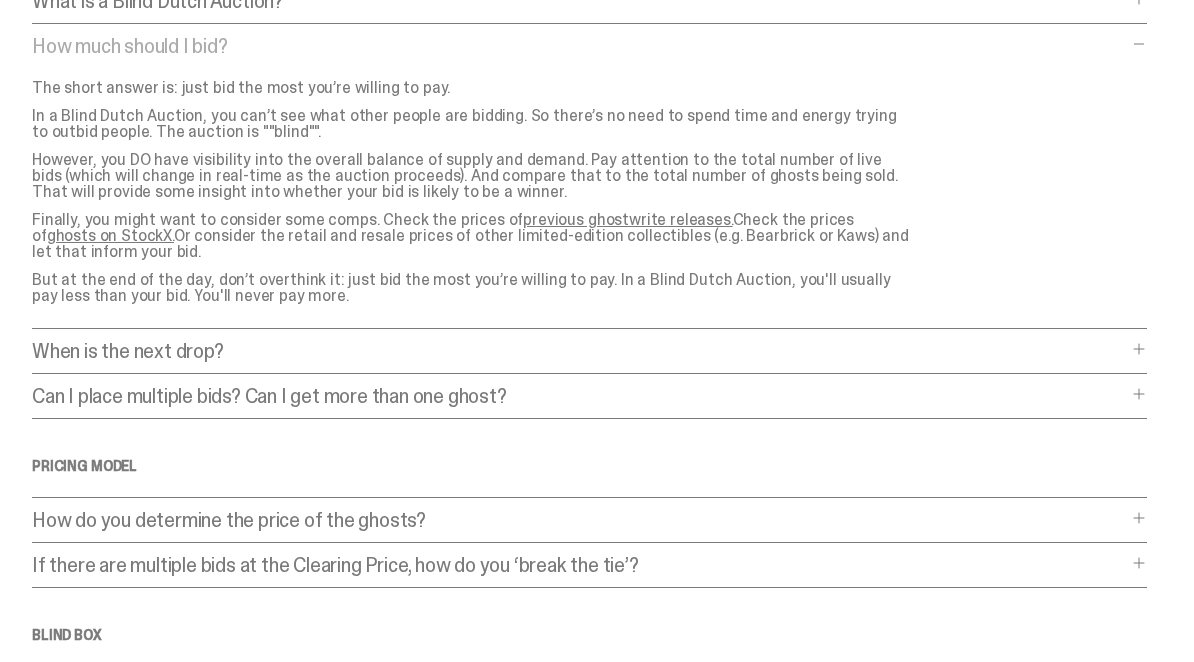 click on "Frequently Asked Questions
General
What is a Blind Dutch Auction?
What is a Blind Dutch Auction?
A Blind Dutch Auction is the most fair and easy way to buy true collectibles like ghosts. Here’s how it works:
For buyers, it's dead simple: just place a bid for the amount you’re willing to pay. That's it. At the end of the auction, we select the winners, and if you're among the top bidders, you win.
Let's drill down a little deeper with a hypothetical. Consider a Blind Dutch Auction where there are 20 ghosts for sale. In that case, the 20th highest bidders win.
That means almost every winner will end up paying LESS than what they originally bid, and no one will end up paying more. The bidders who don’t win won’t be charged a cent, and they can try again next time (or try their luck on the secondary market)." at bounding box center (589, 526) 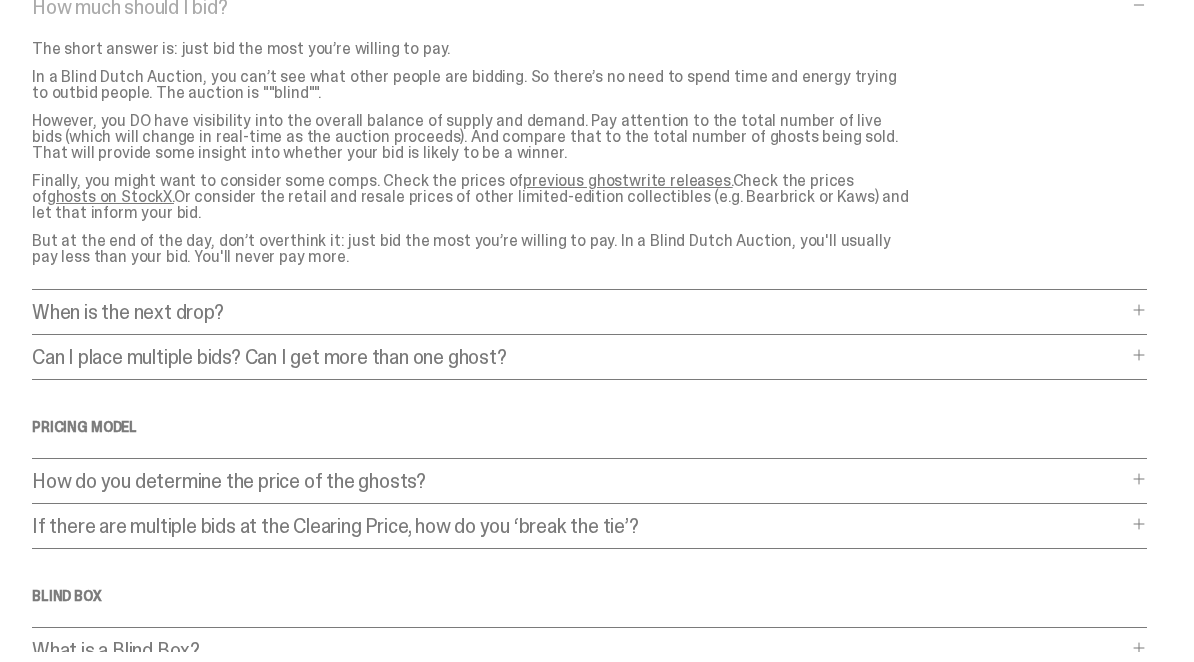 scroll, scrollTop: 270, scrollLeft: 0, axis: vertical 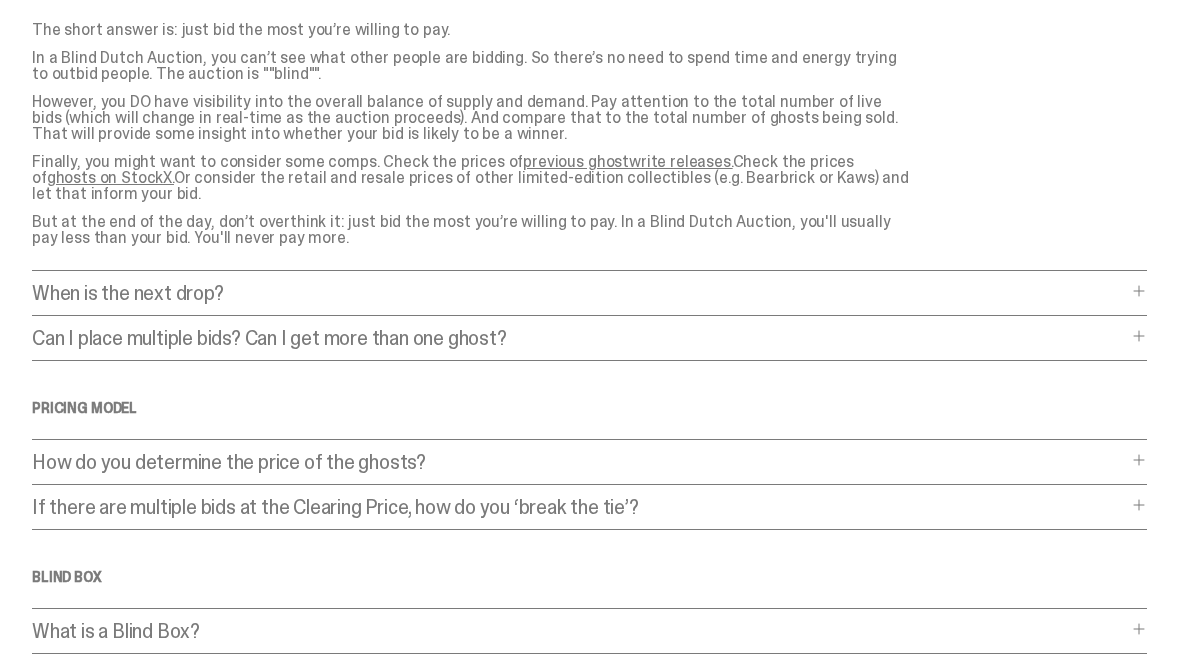 click on "How do you determine the price of the ghosts?" at bounding box center (579, 462) 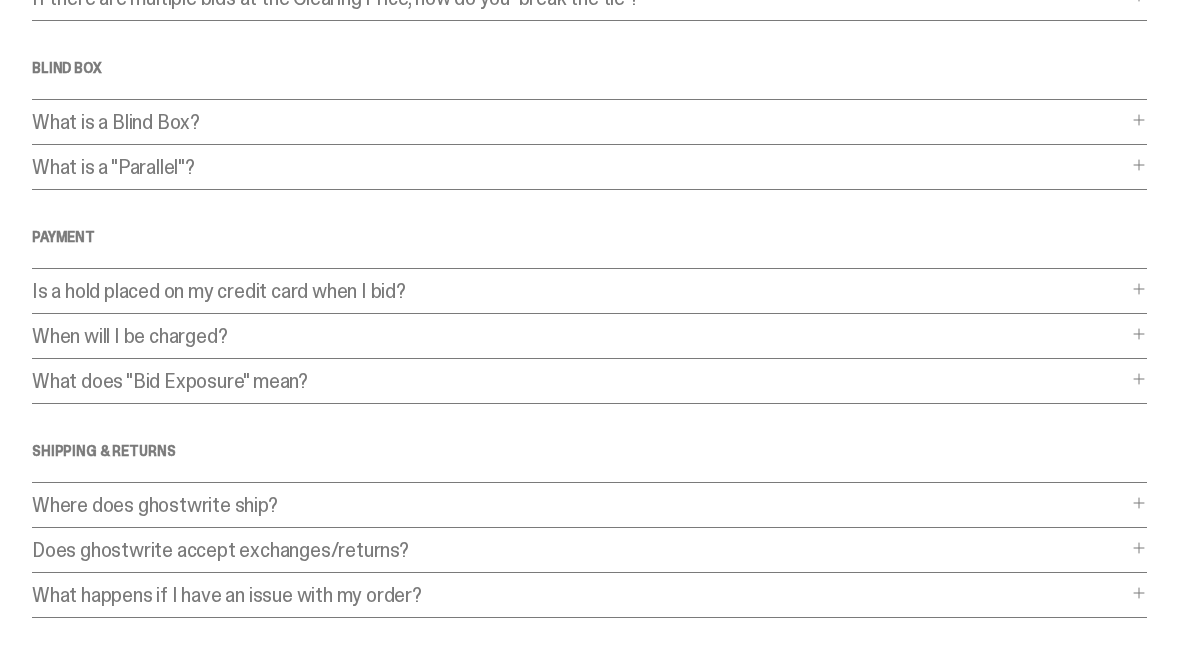 scroll, scrollTop: 946, scrollLeft: 0, axis: vertical 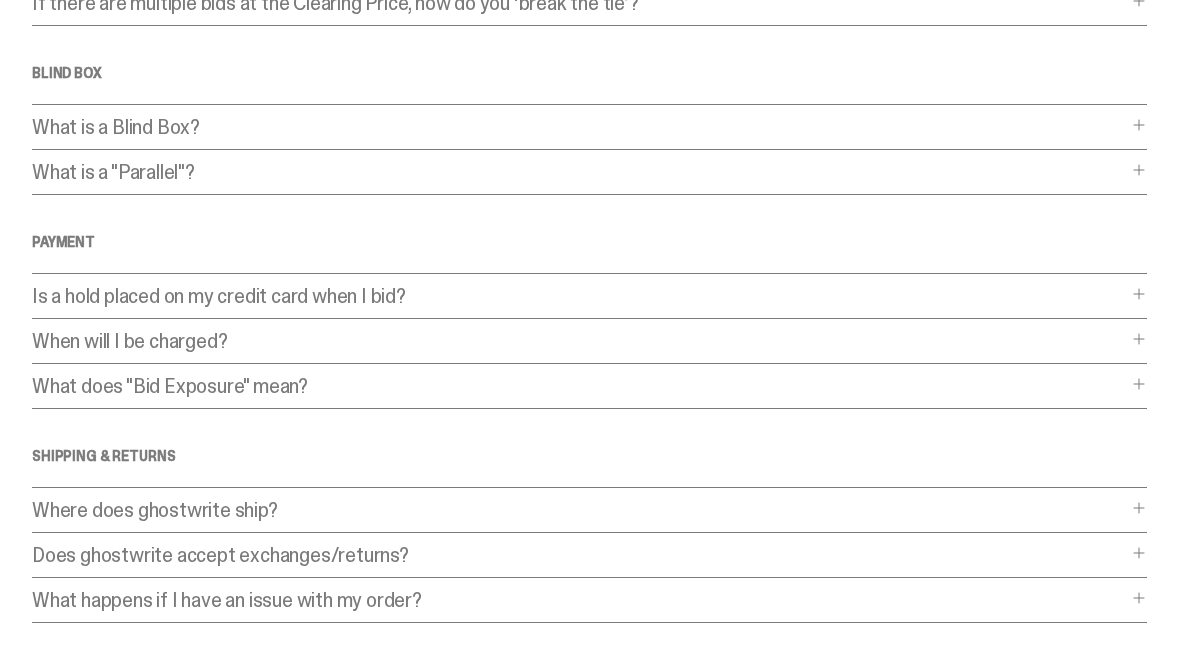 click on "What does "Bid Exposure" mean?" at bounding box center (579, 386) 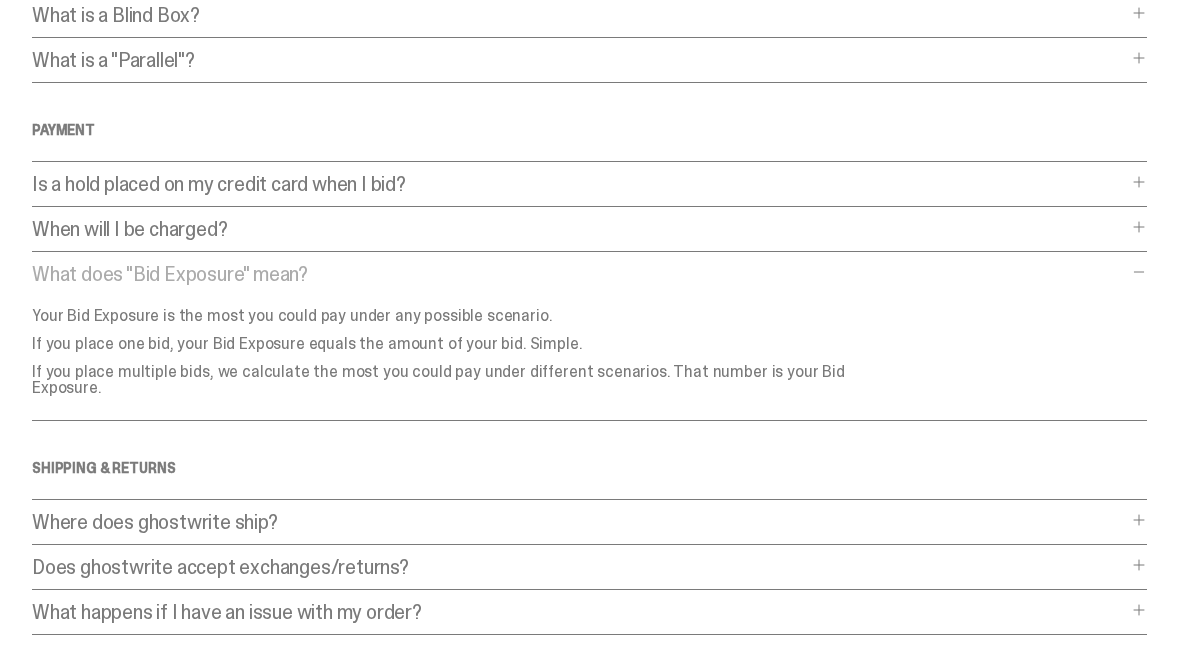 scroll, scrollTop: 1062, scrollLeft: 0, axis: vertical 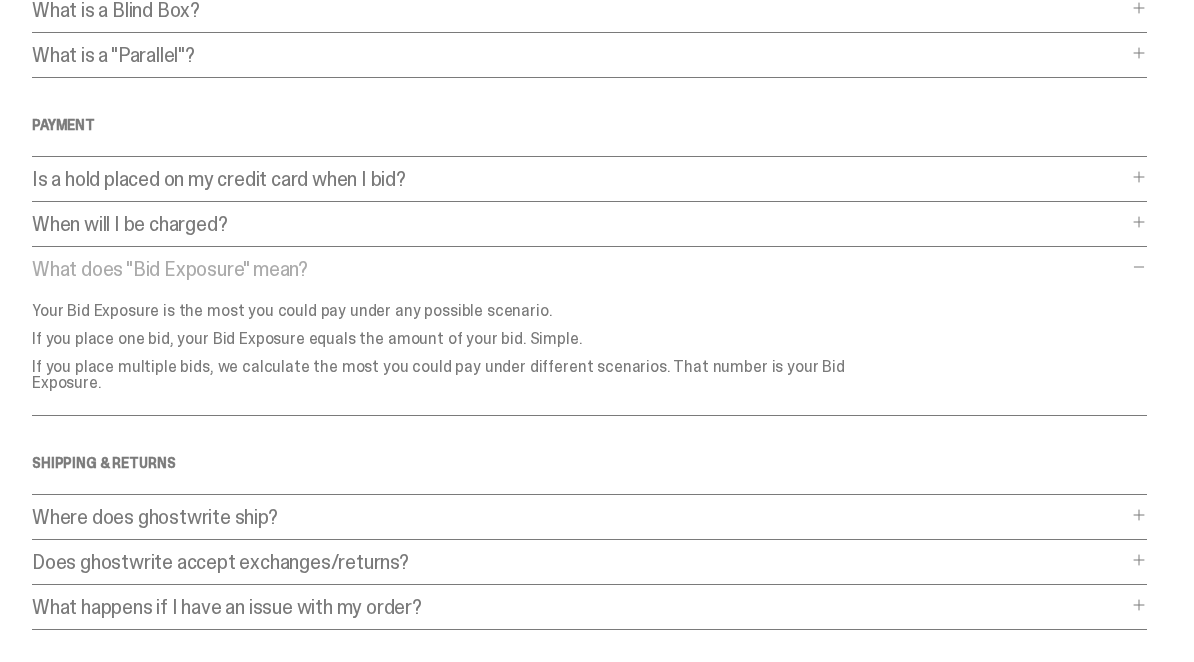 click on "Where does ghostwrite ship?" at bounding box center (579, 518) 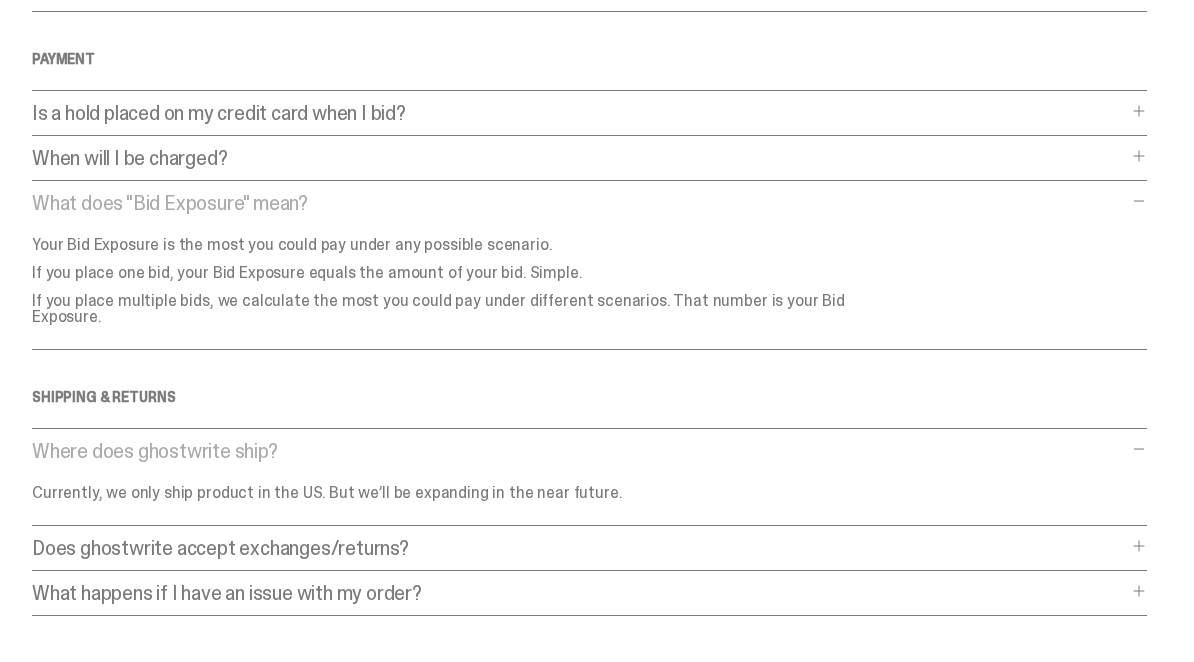 scroll, scrollTop: 1122, scrollLeft: 0, axis: vertical 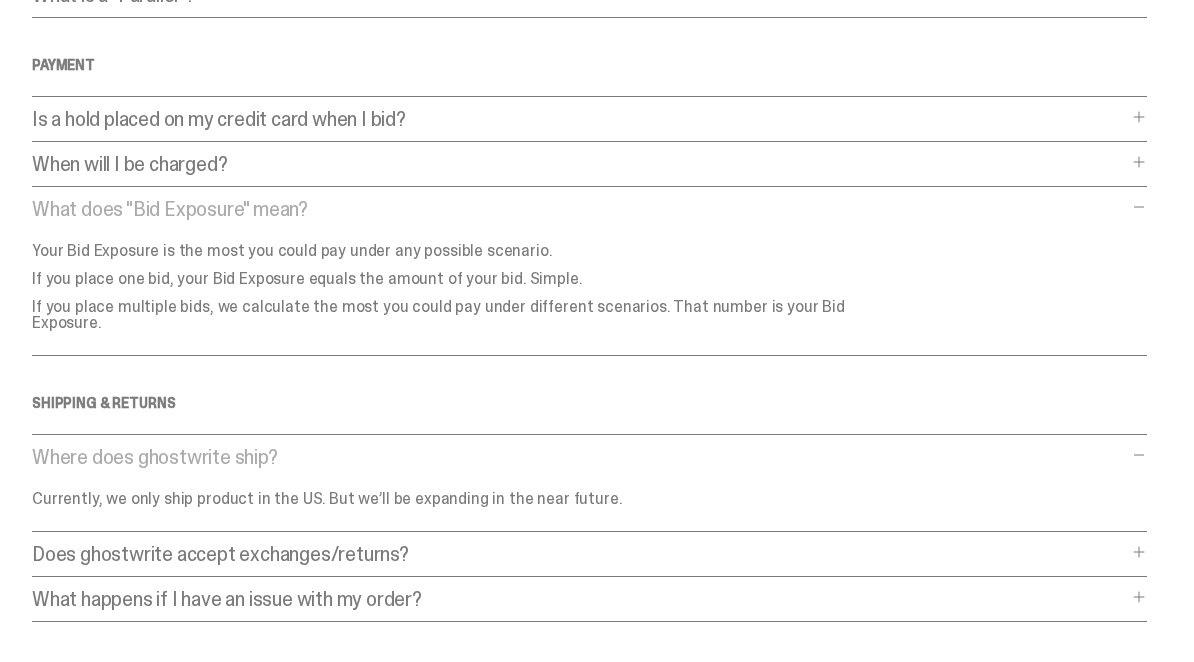 click on "Does ghostwrite accept exchanges/returns?" at bounding box center (579, 555) 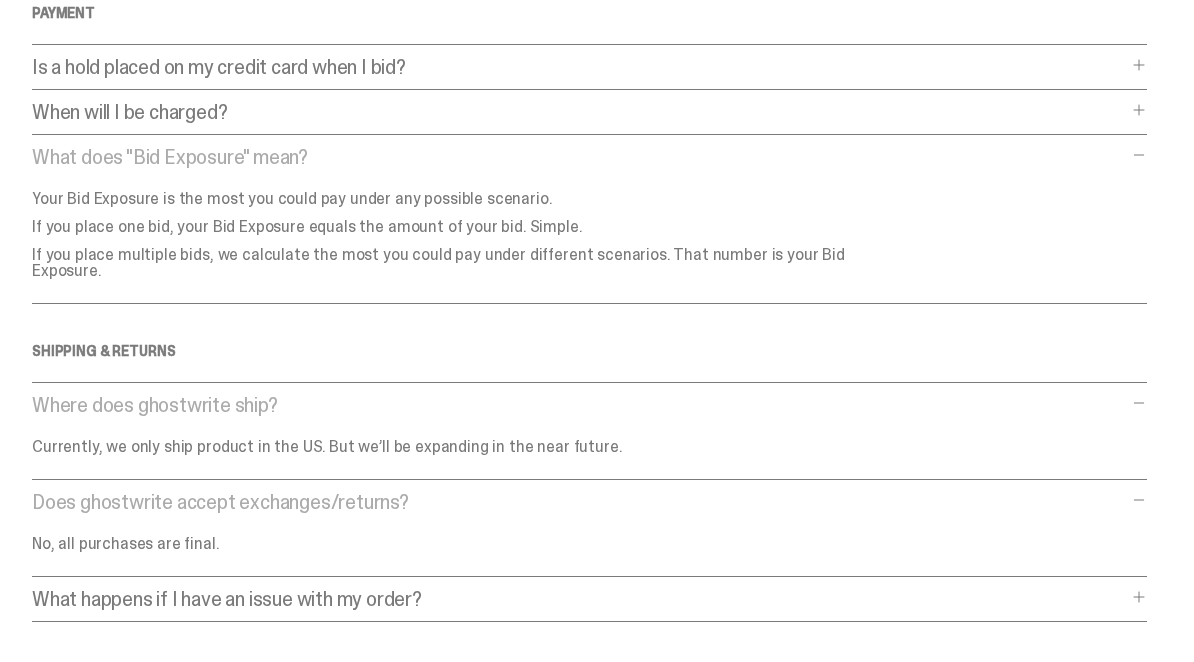 click on "What happens if I have an issue with my order?" at bounding box center (579, 600) 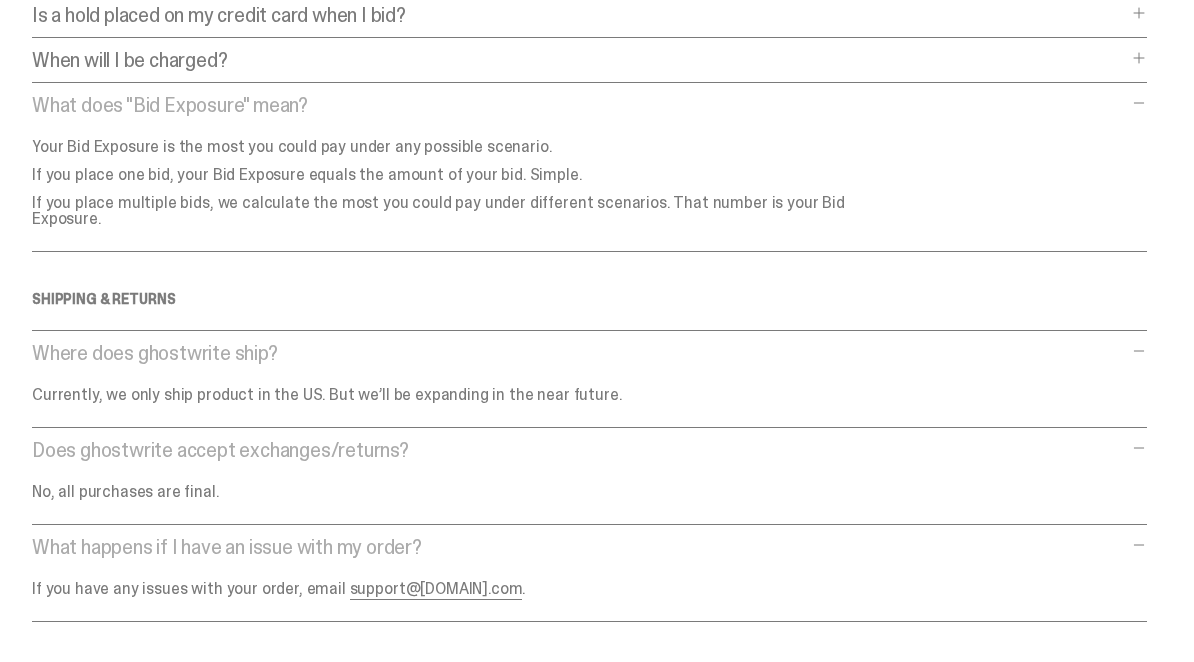 scroll, scrollTop: 1332, scrollLeft: 0, axis: vertical 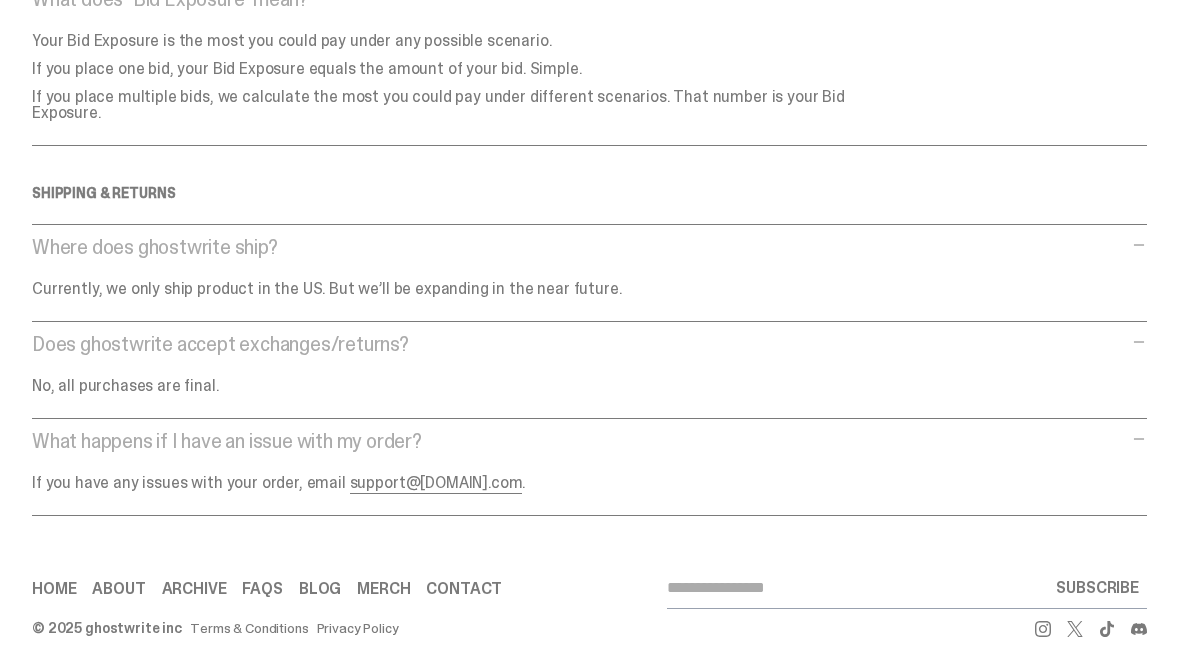 click on "Contact" at bounding box center (464, 590) 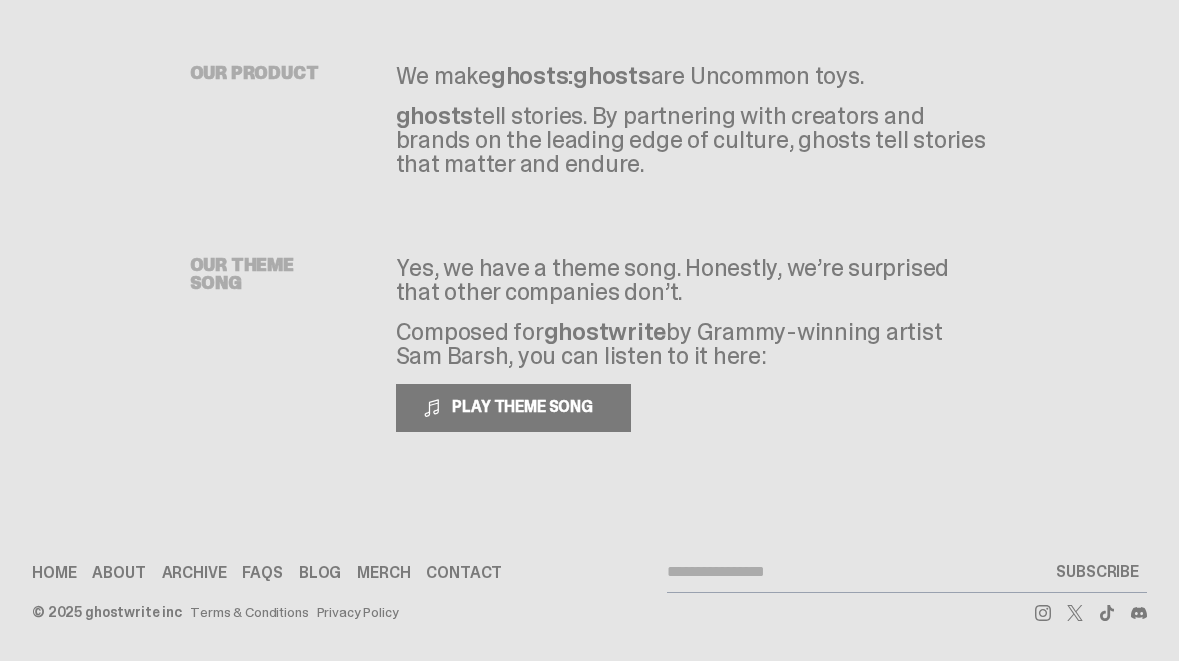 scroll, scrollTop: 0, scrollLeft: 0, axis: both 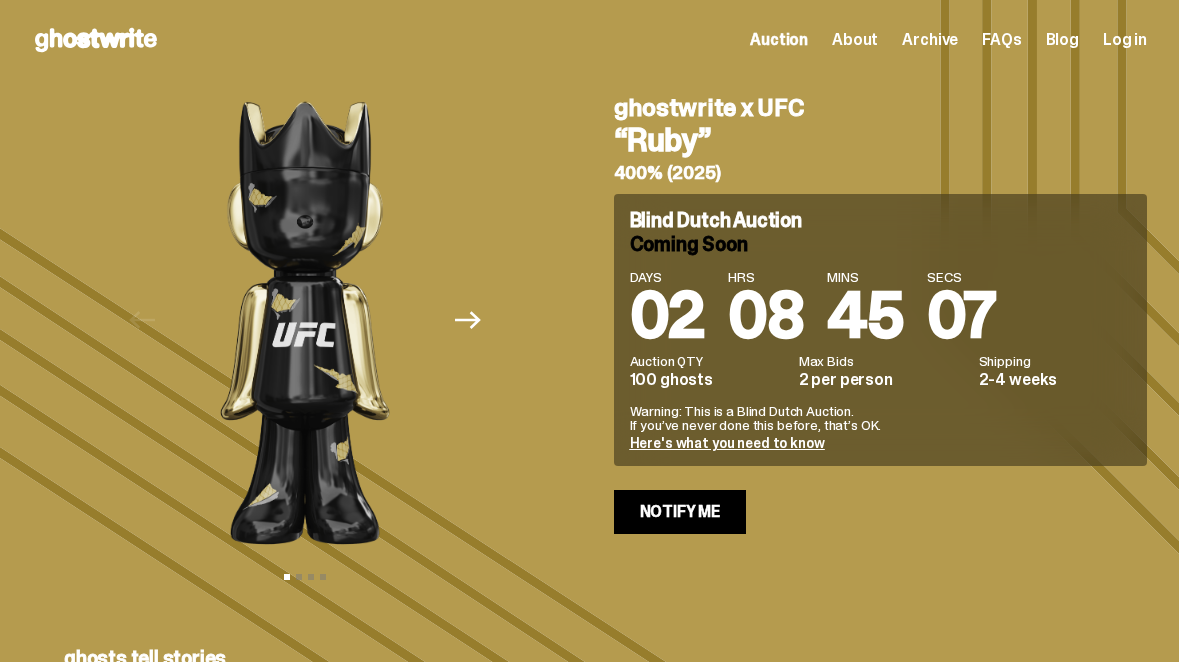 click on "Archive" at bounding box center [930, 40] 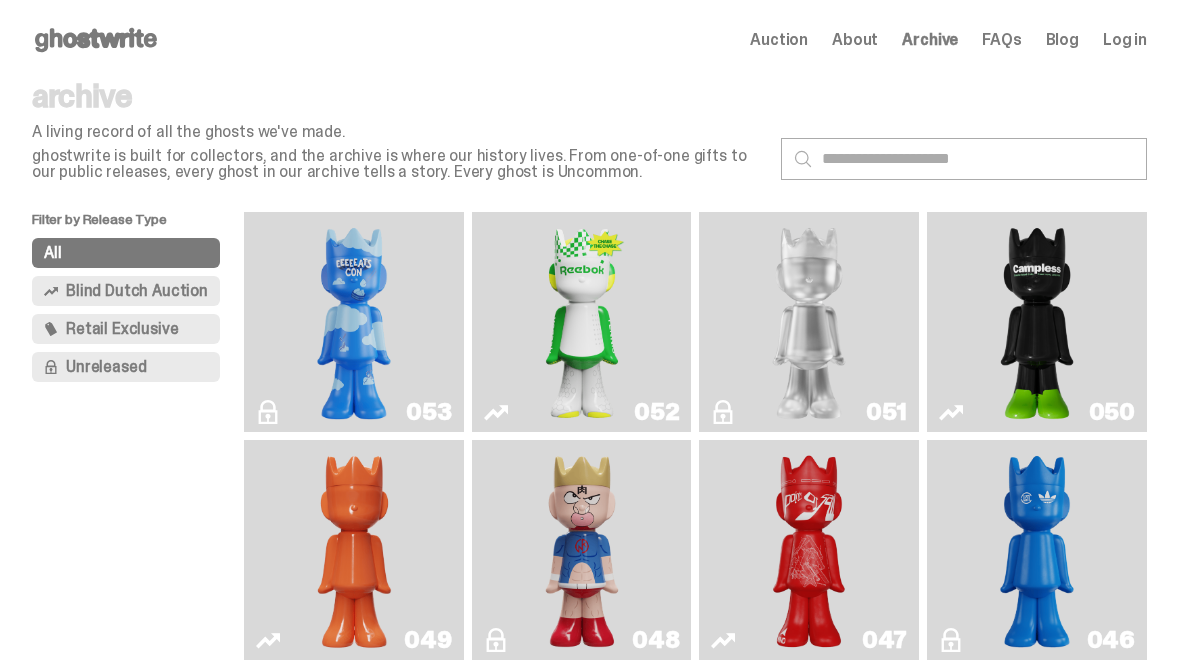 click at bounding box center (1037, 322) 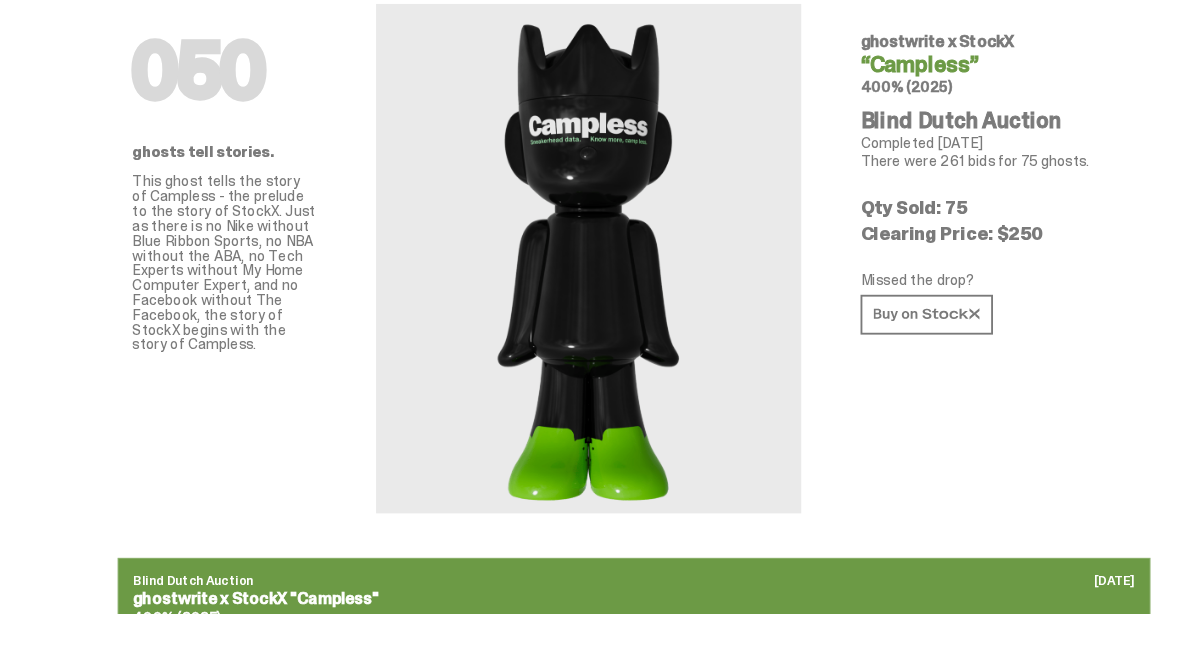 scroll, scrollTop: 119, scrollLeft: 0, axis: vertical 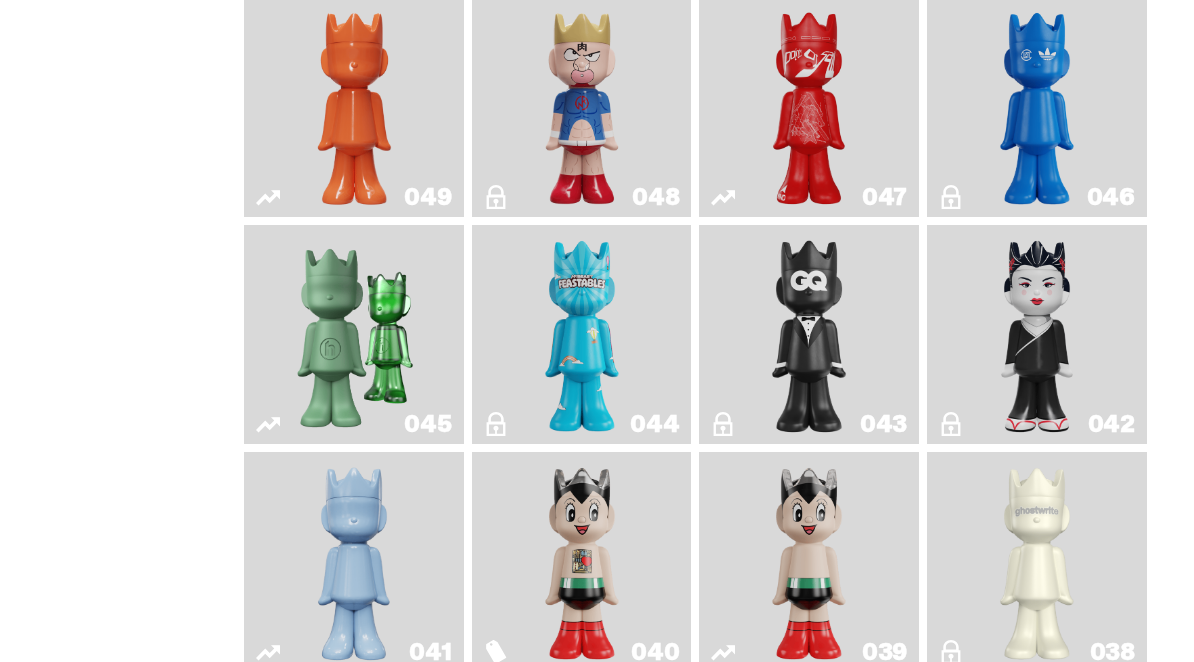 click at bounding box center [809, 335] 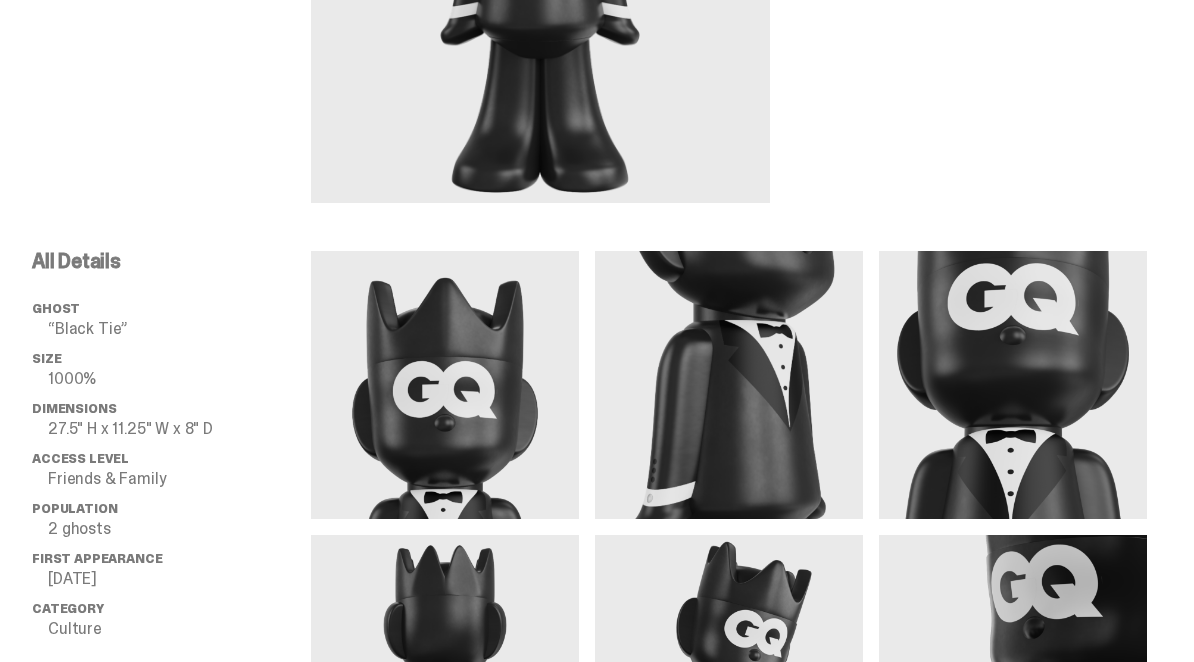scroll, scrollTop: 0, scrollLeft: 0, axis: both 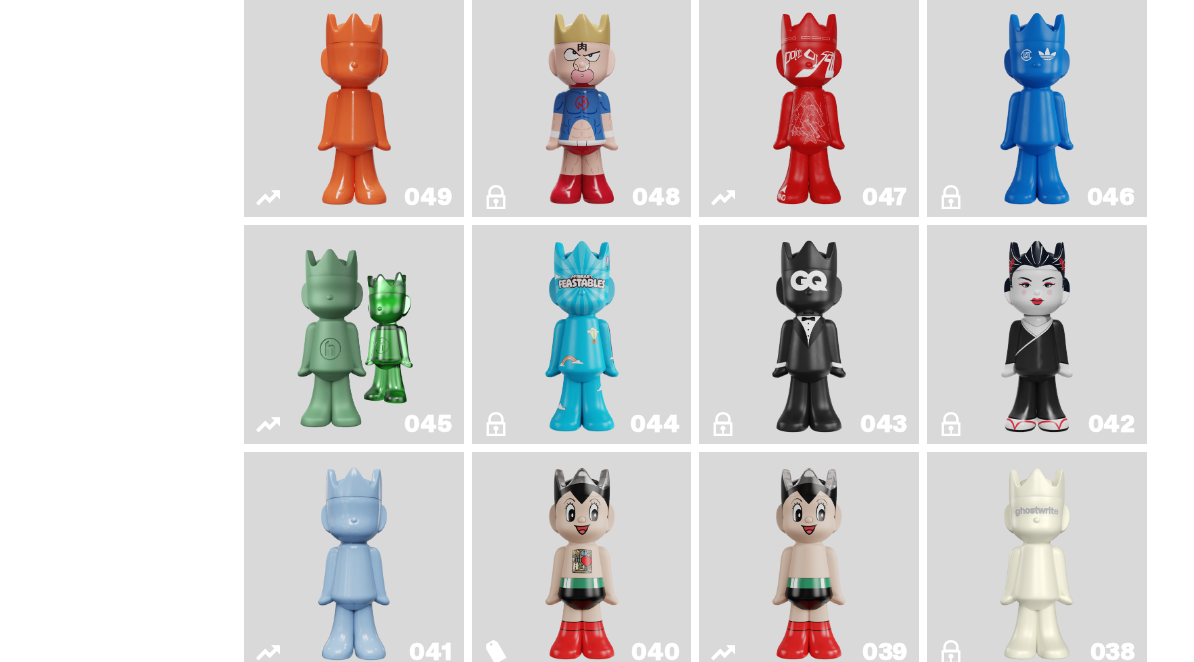 click at bounding box center [1037, 335] 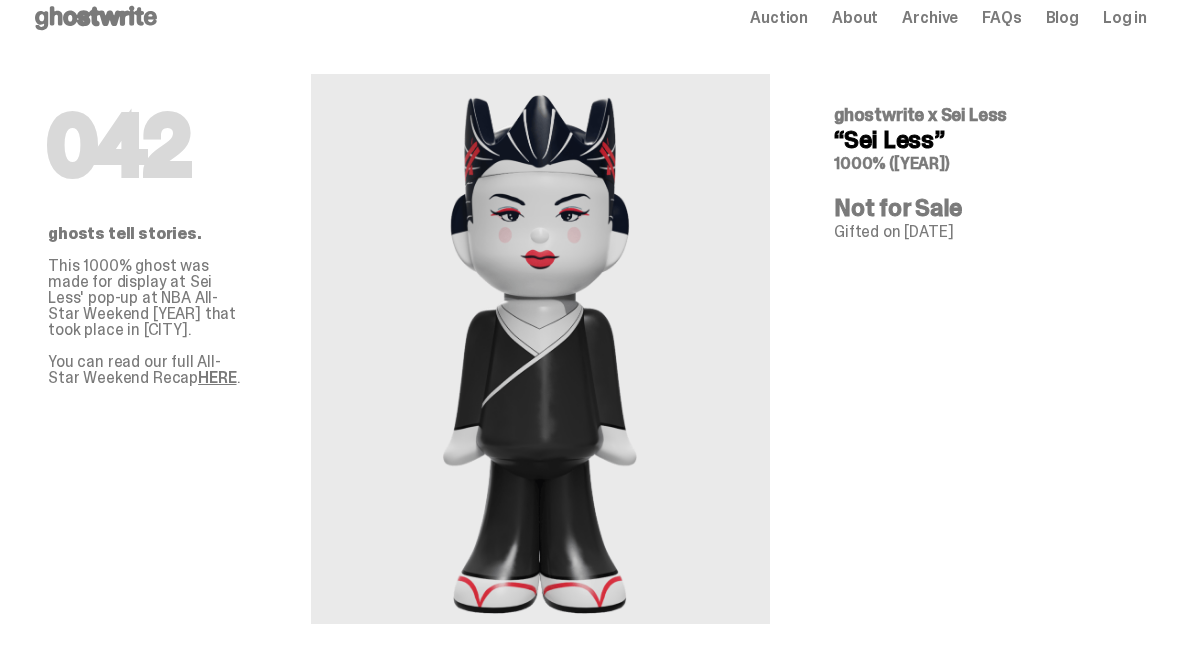 scroll, scrollTop: 0, scrollLeft: 0, axis: both 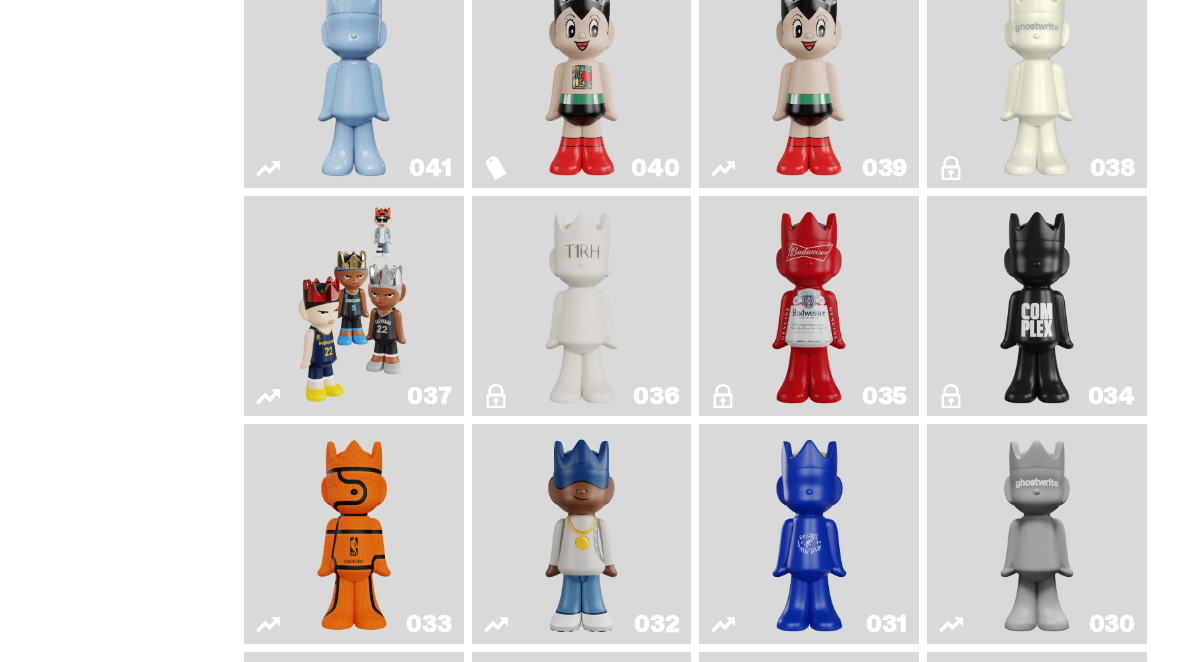 click at bounding box center [809, 307] 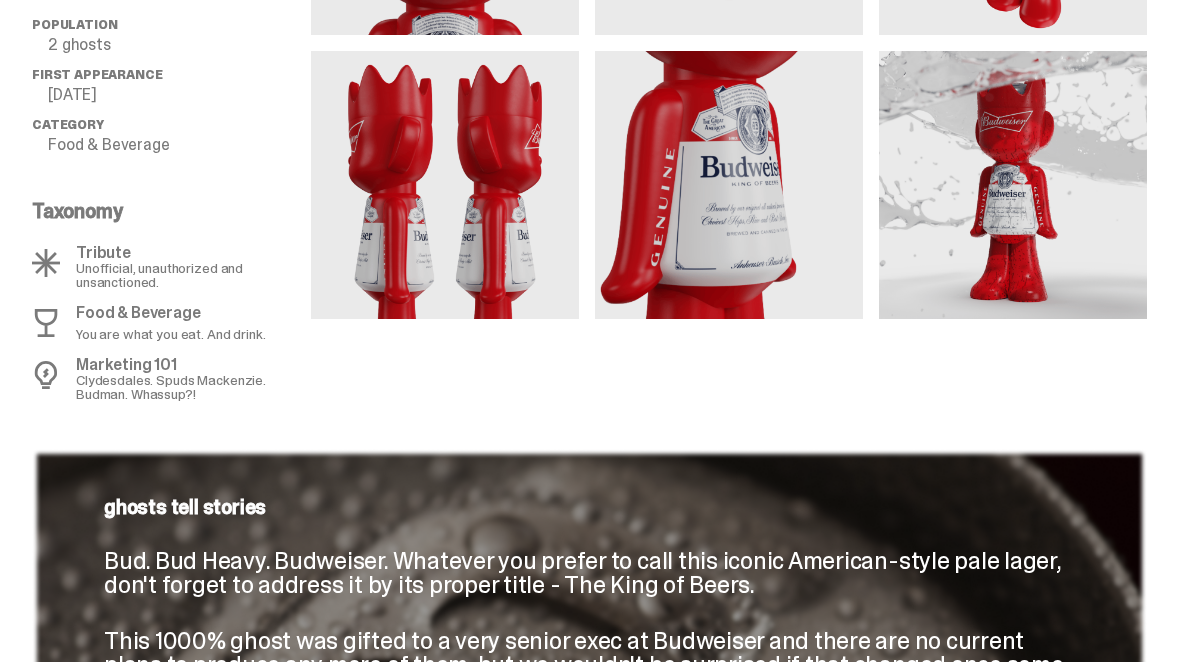 scroll, scrollTop: 0, scrollLeft: 0, axis: both 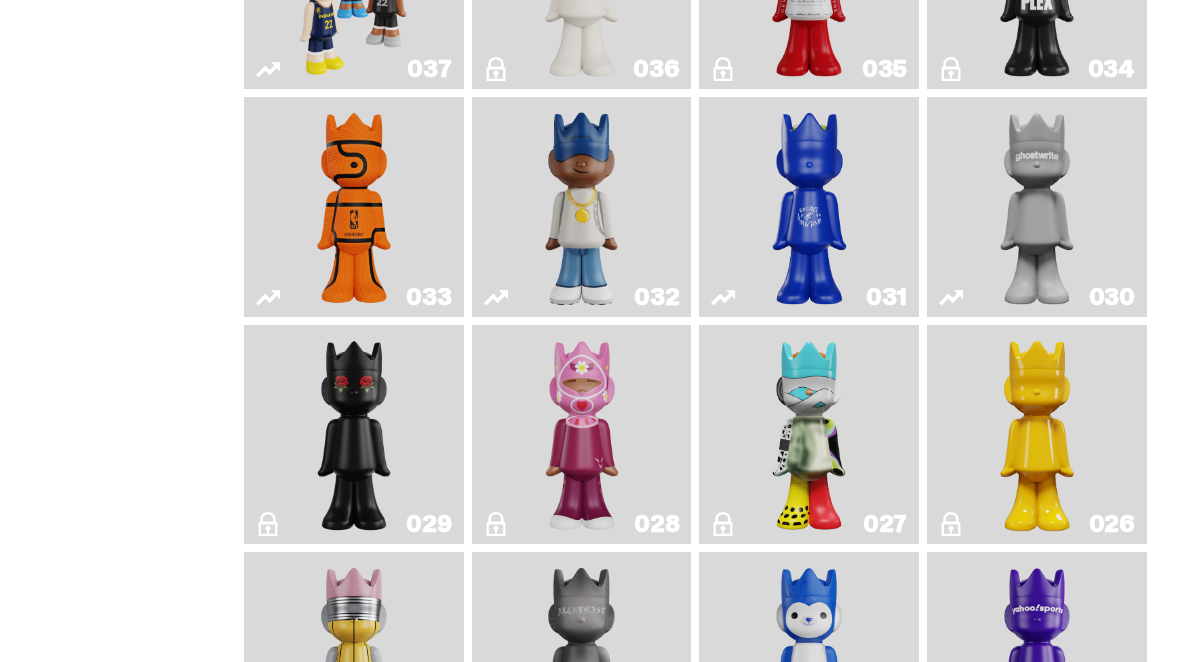 click at bounding box center [1037, 435] 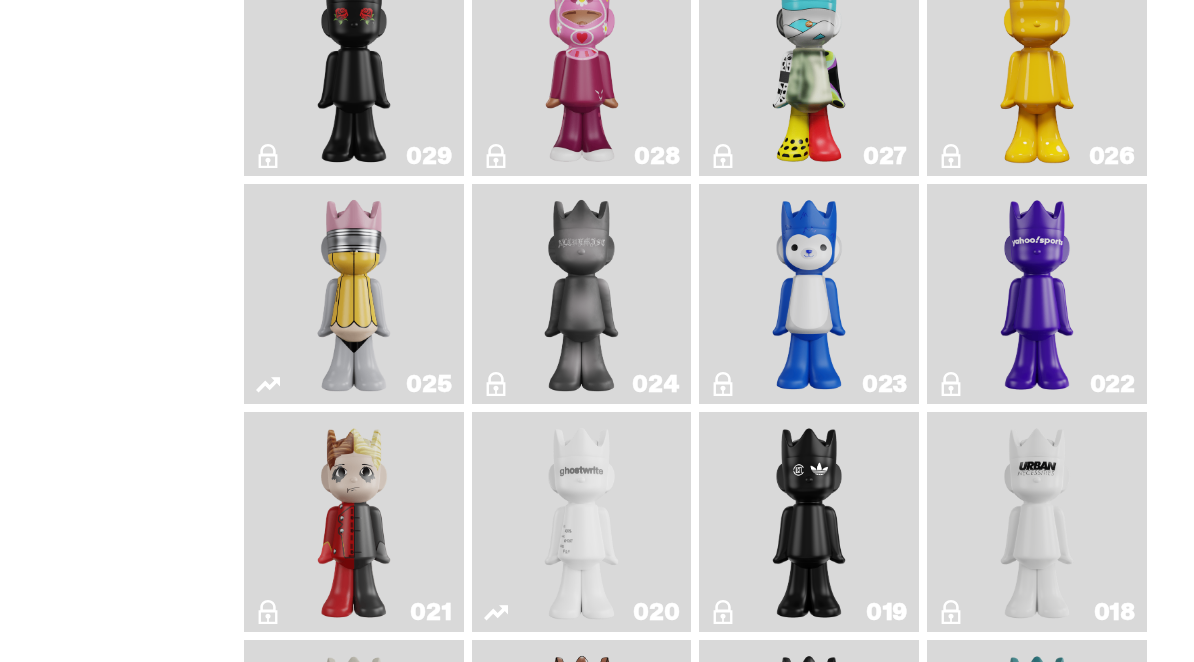 scroll, scrollTop: 1615, scrollLeft: 0, axis: vertical 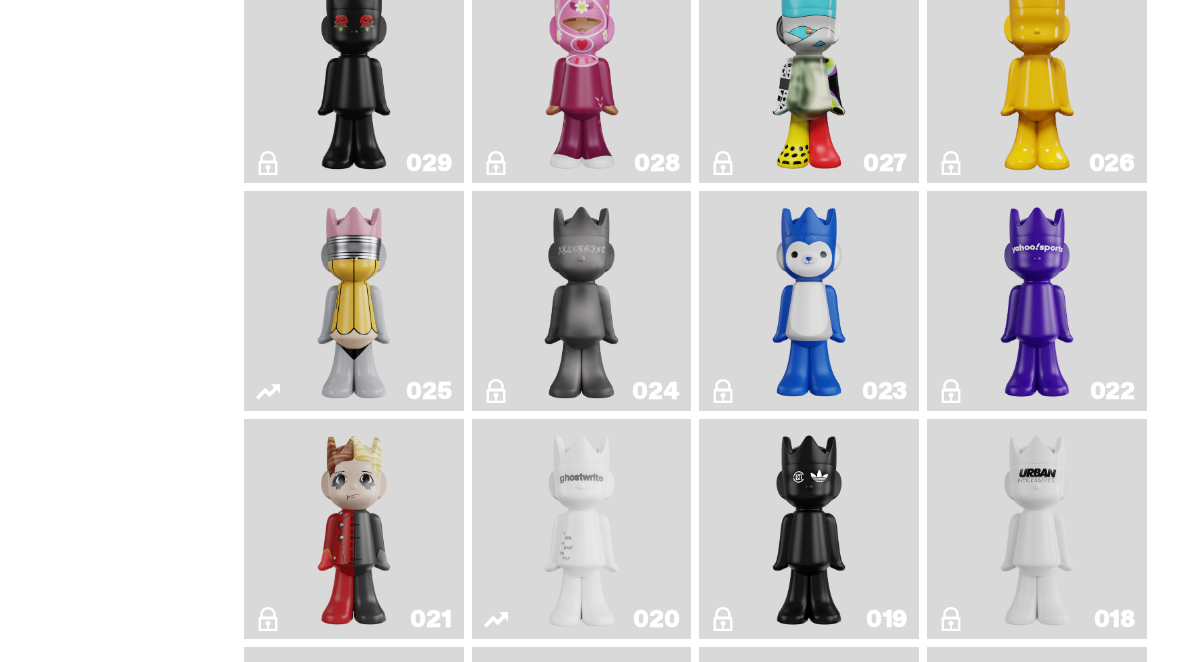 click at bounding box center (581, 301) 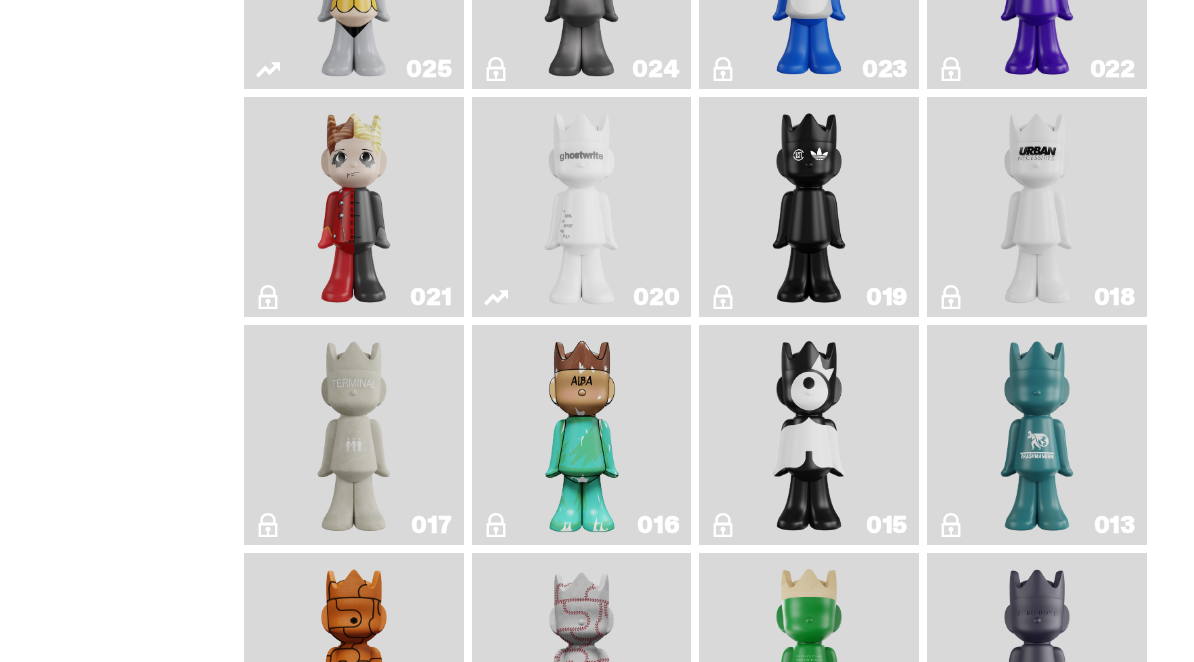 scroll, scrollTop: 1944, scrollLeft: 0, axis: vertical 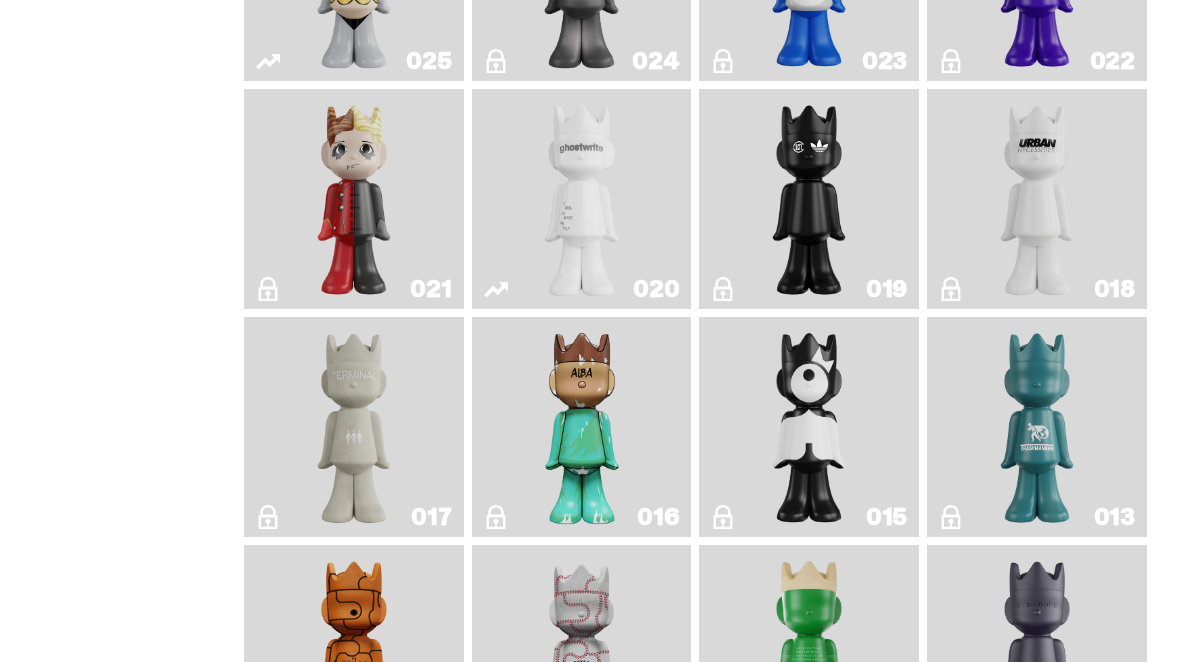 click at bounding box center (581, 200) 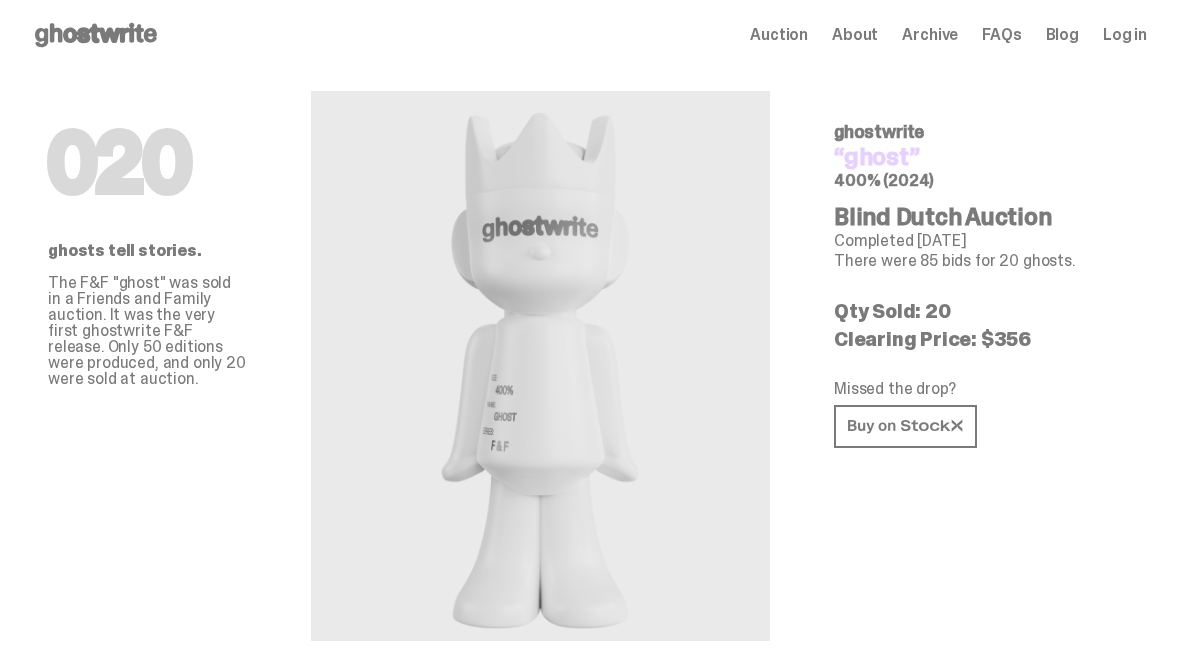scroll, scrollTop: 0, scrollLeft: 0, axis: both 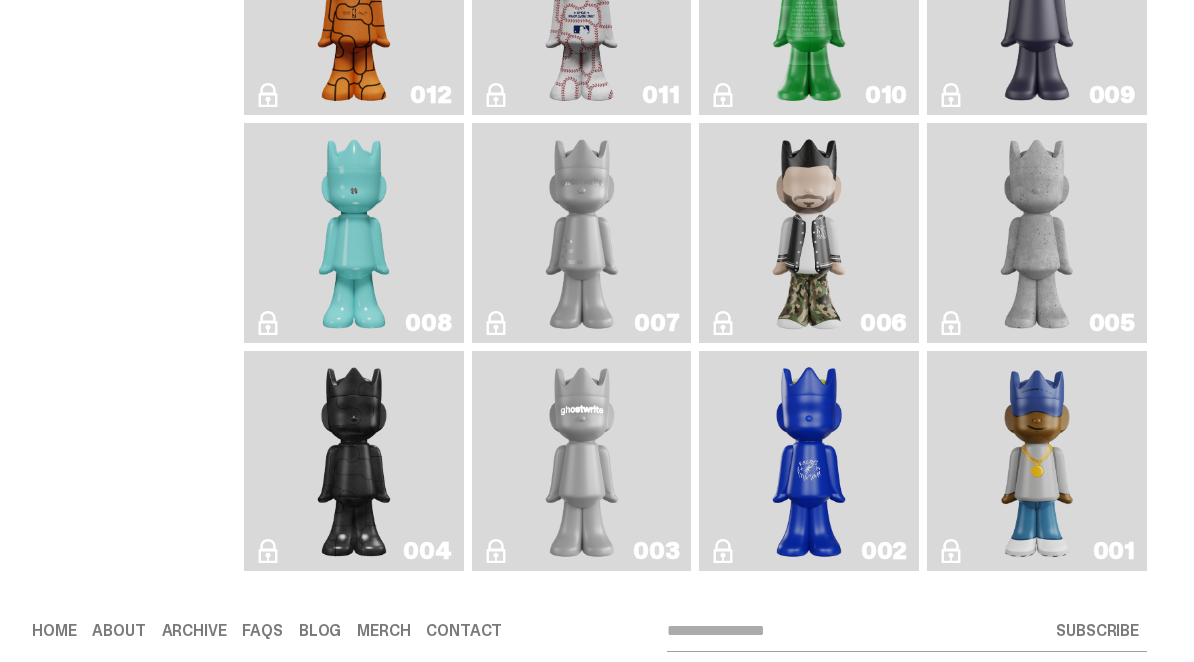 click at bounding box center (354, 7) 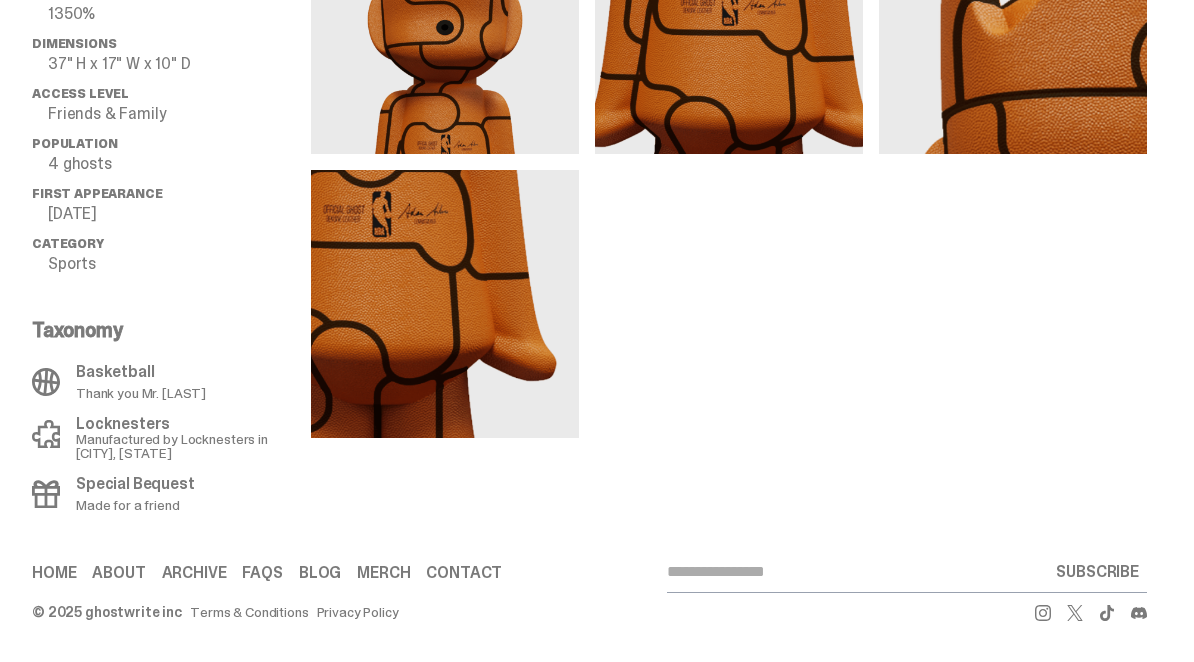 scroll, scrollTop: 0, scrollLeft: 0, axis: both 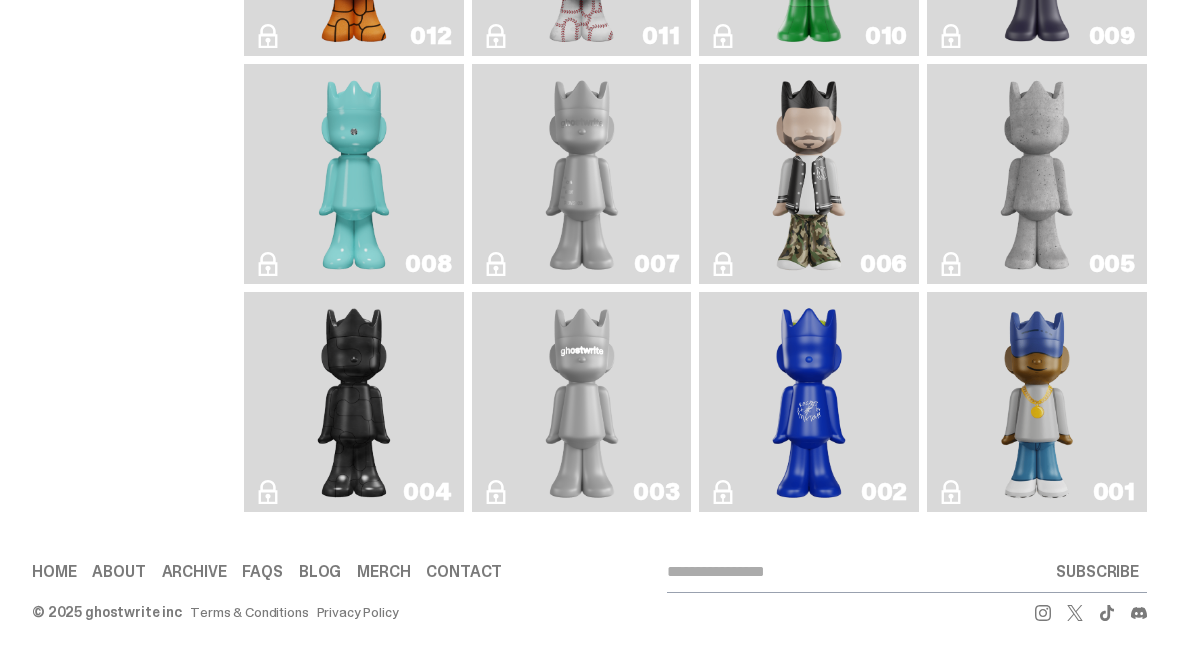 click at bounding box center [354, 403] 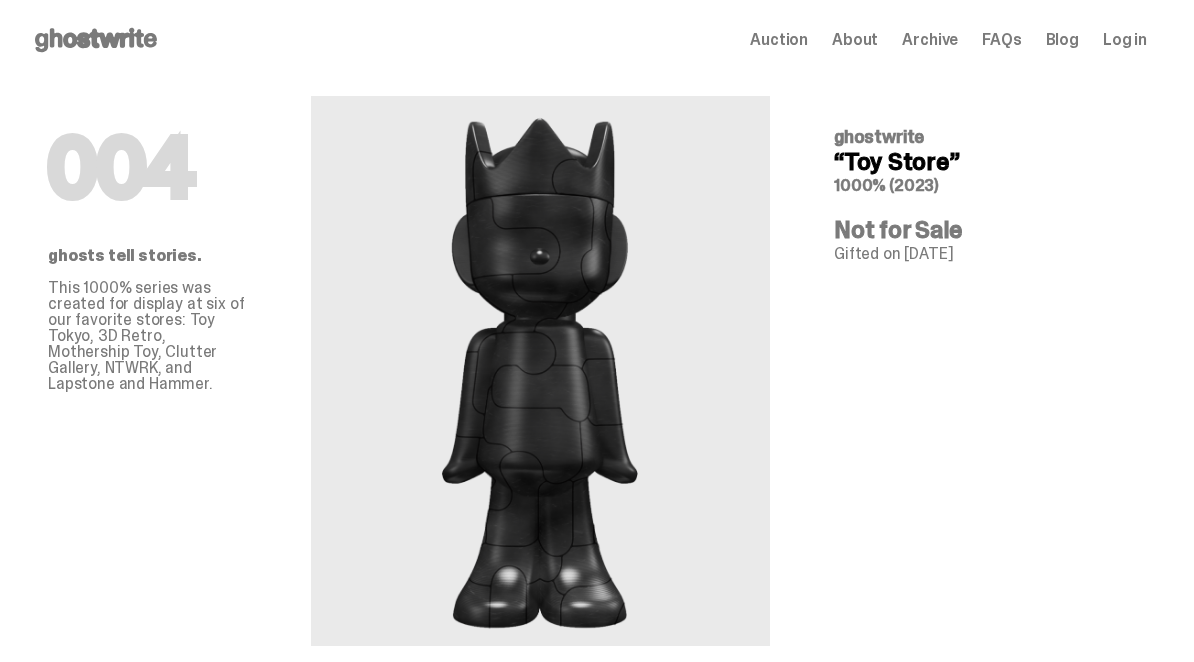 click on "Auction" at bounding box center [779, 40] 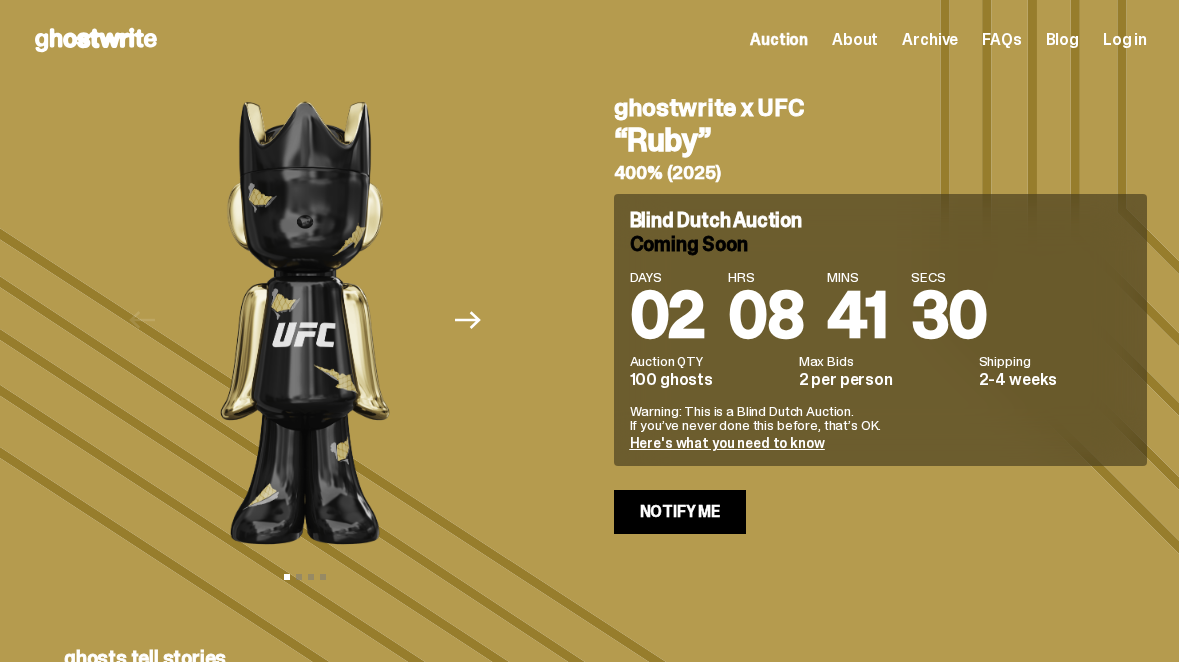 click on "Archive" at bounding box center [930, 40] 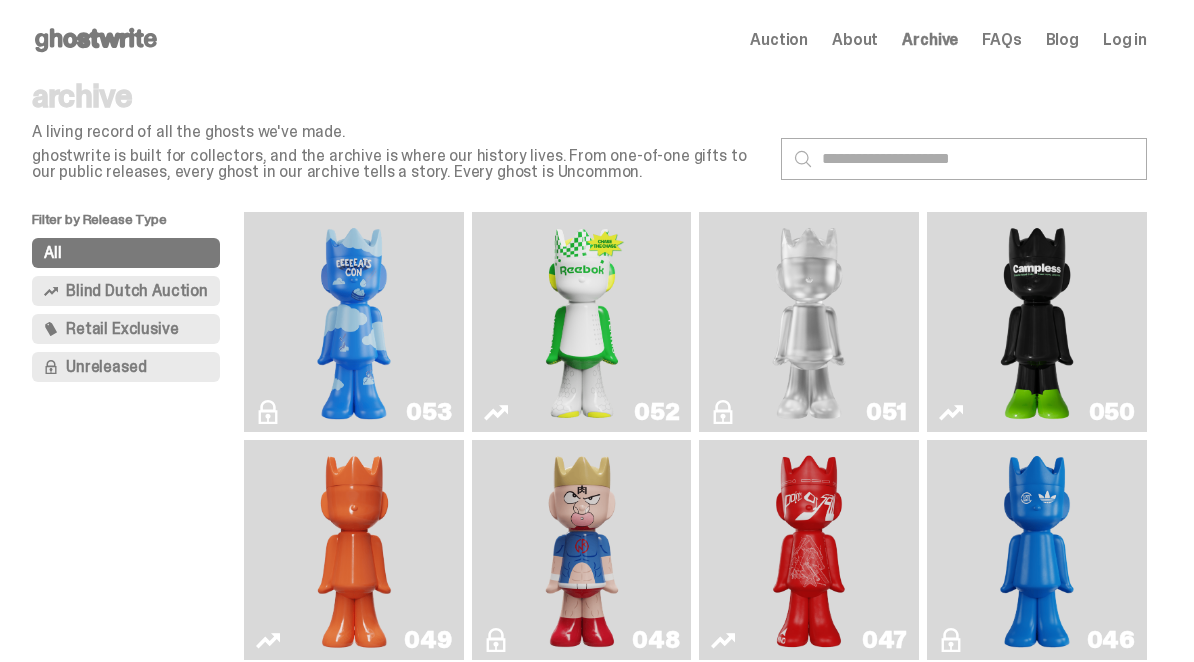 click at bounding box center (809, 322) 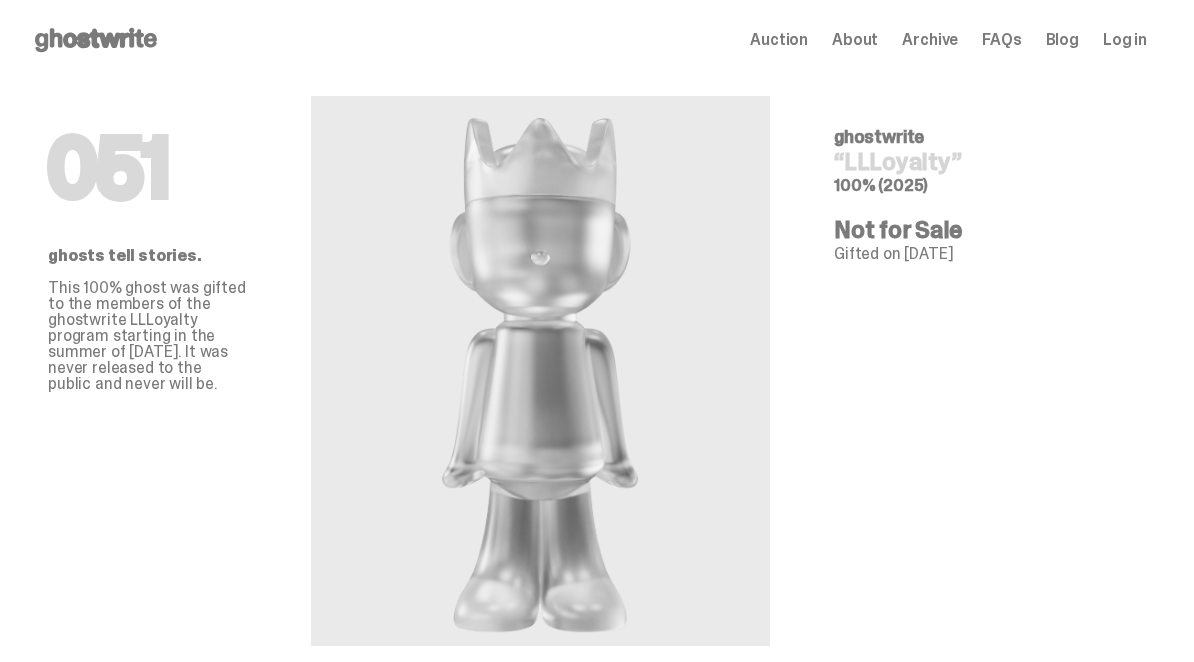 click on "FAQs" at bounding box center (1001, 40) 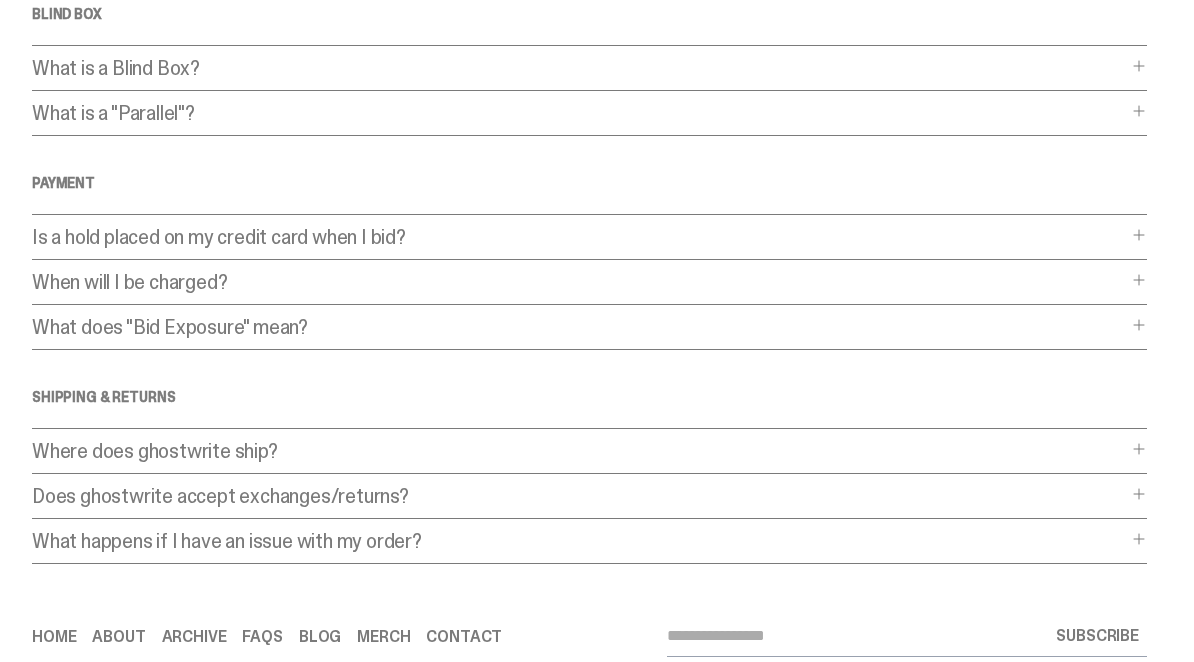 scroll, scrollTop: 636, scrollLeft: 0, axis: vertical 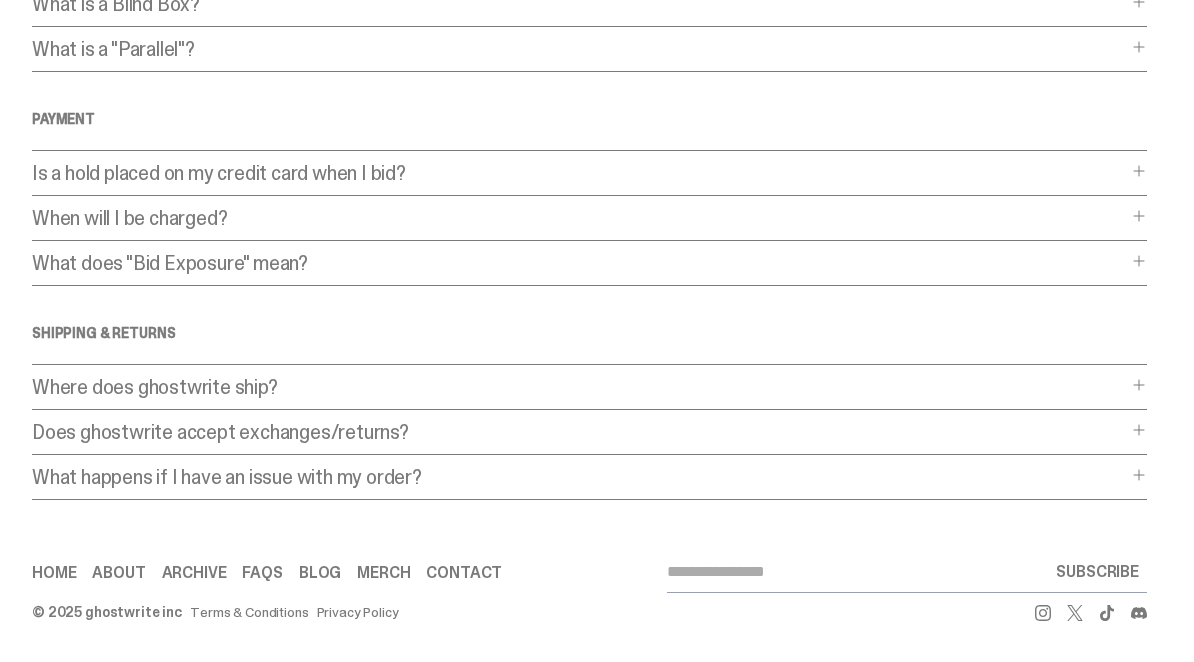 click on "Blog" at bounding box center [320, 574] 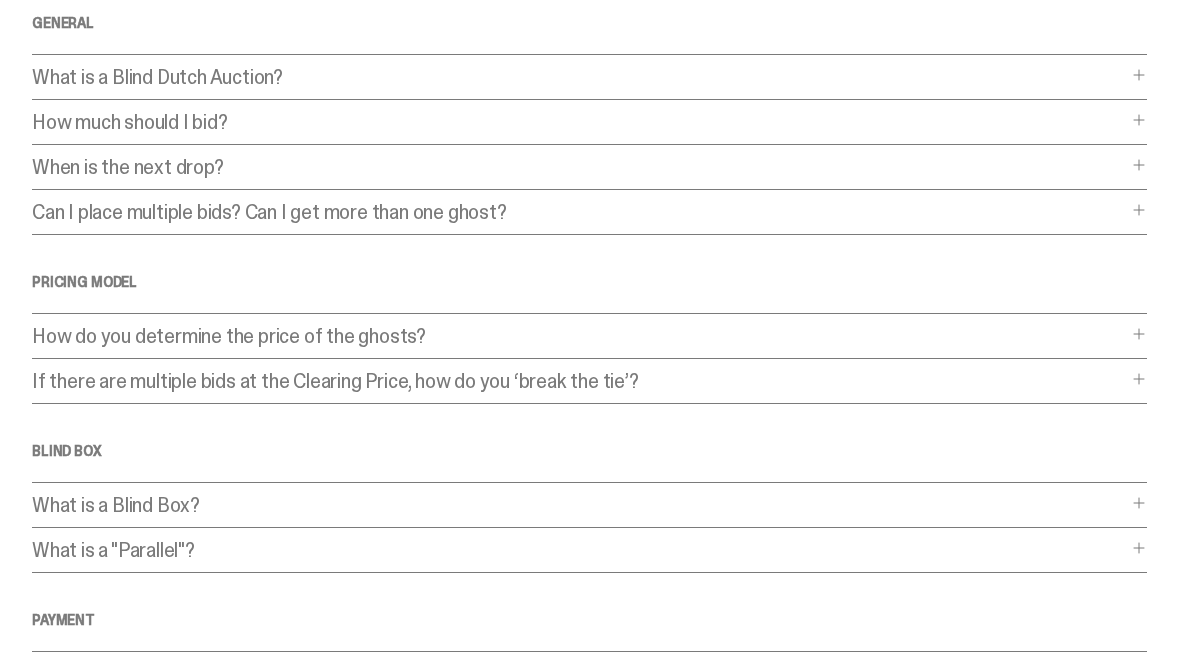 scroll, scrollTop: 0, scrollLeft: 0, axis: both 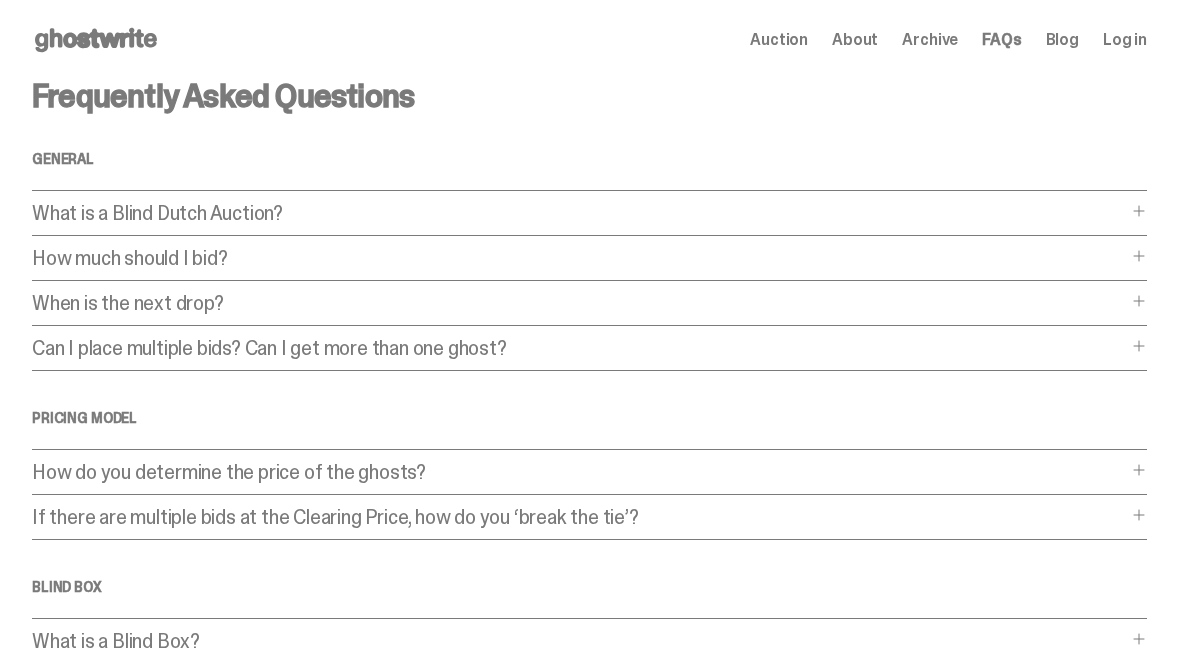 click on "Auction" at bounding box center (779, 40) 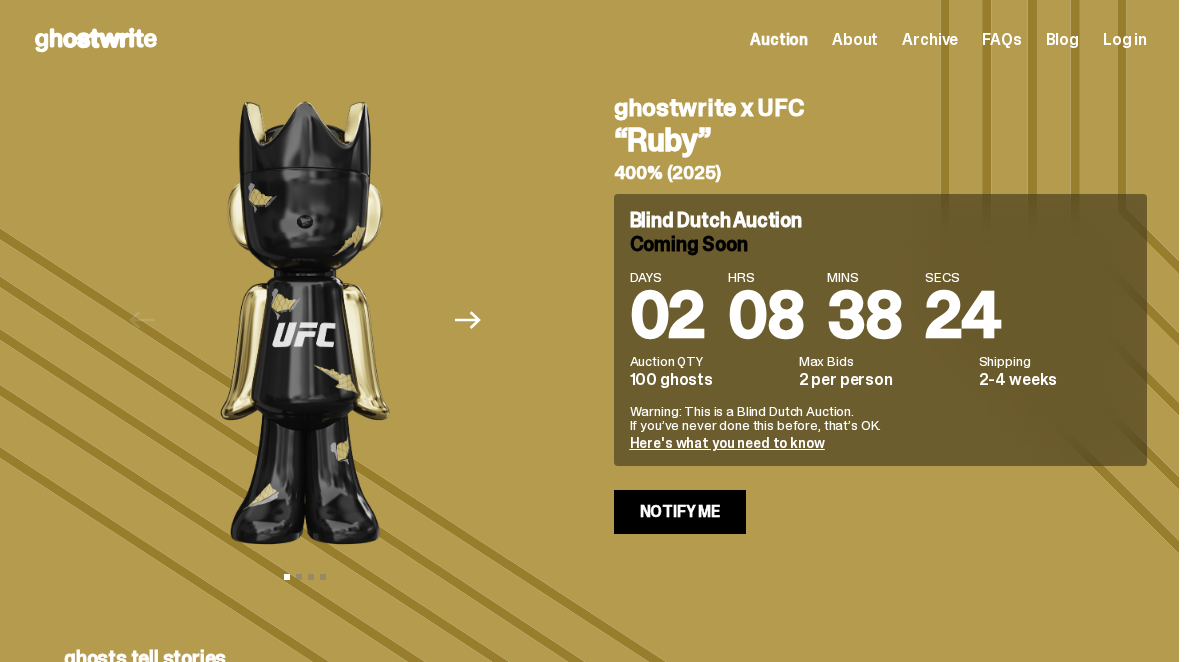 click on "Archive" at bounding box center (930, 40) 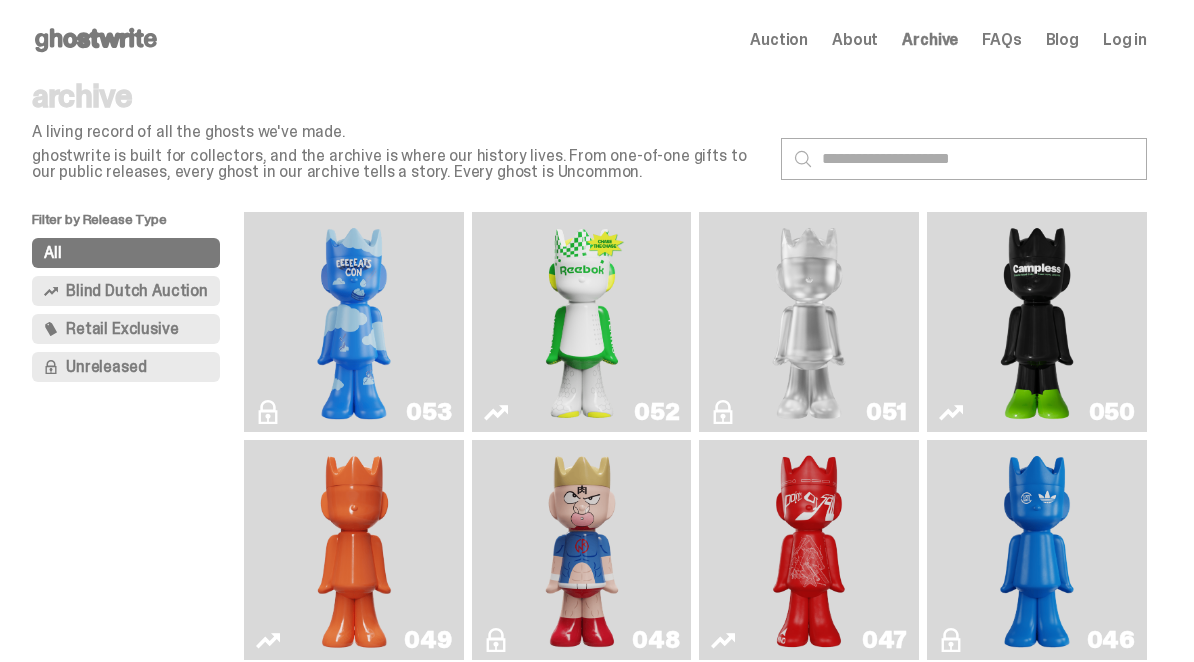 click at bounding box center (582, 322) 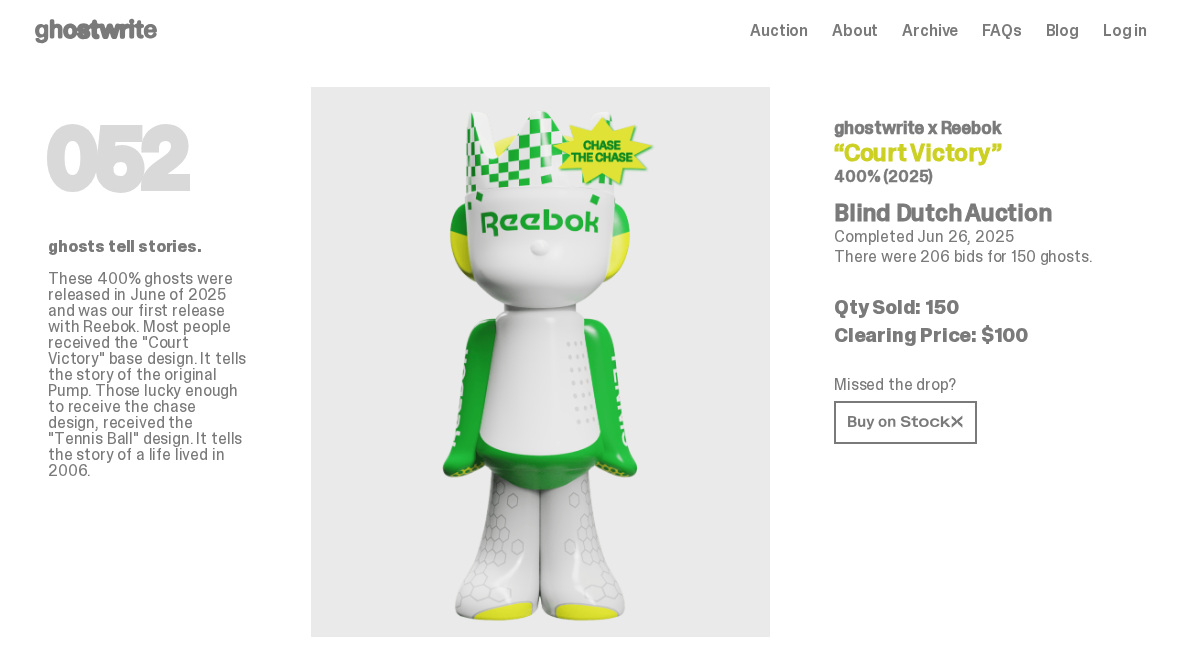 scroll, scrollTop: 11, scrollLeft: 0, axis: vertical 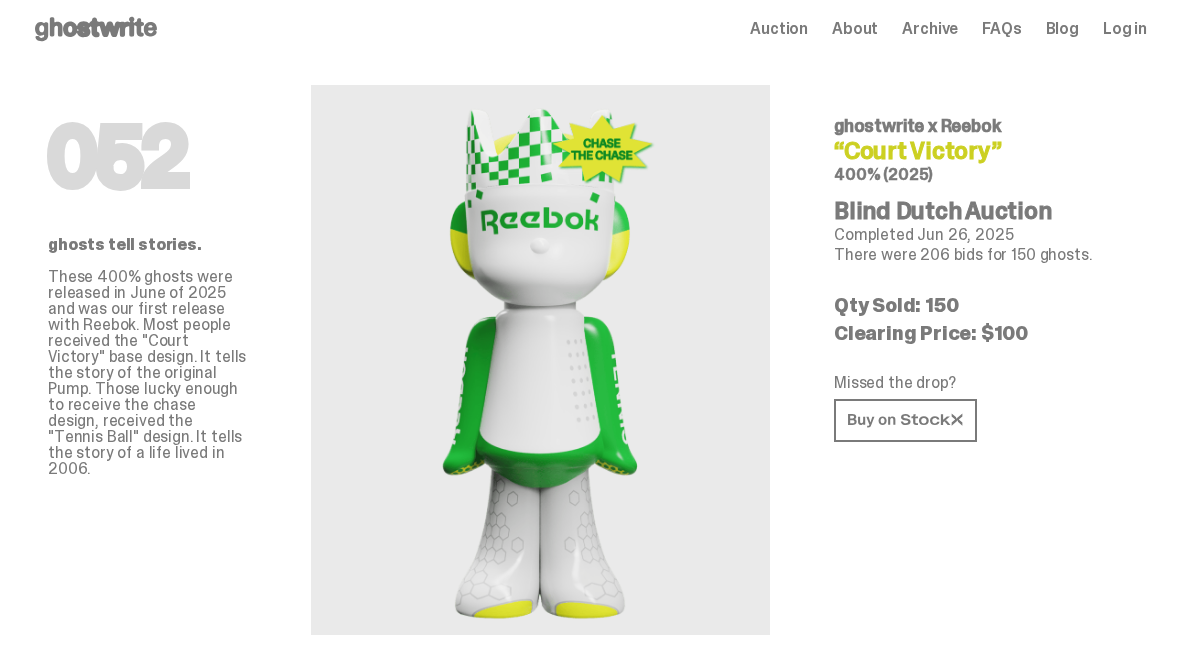 click on "About" at bounding box center [855, 29] 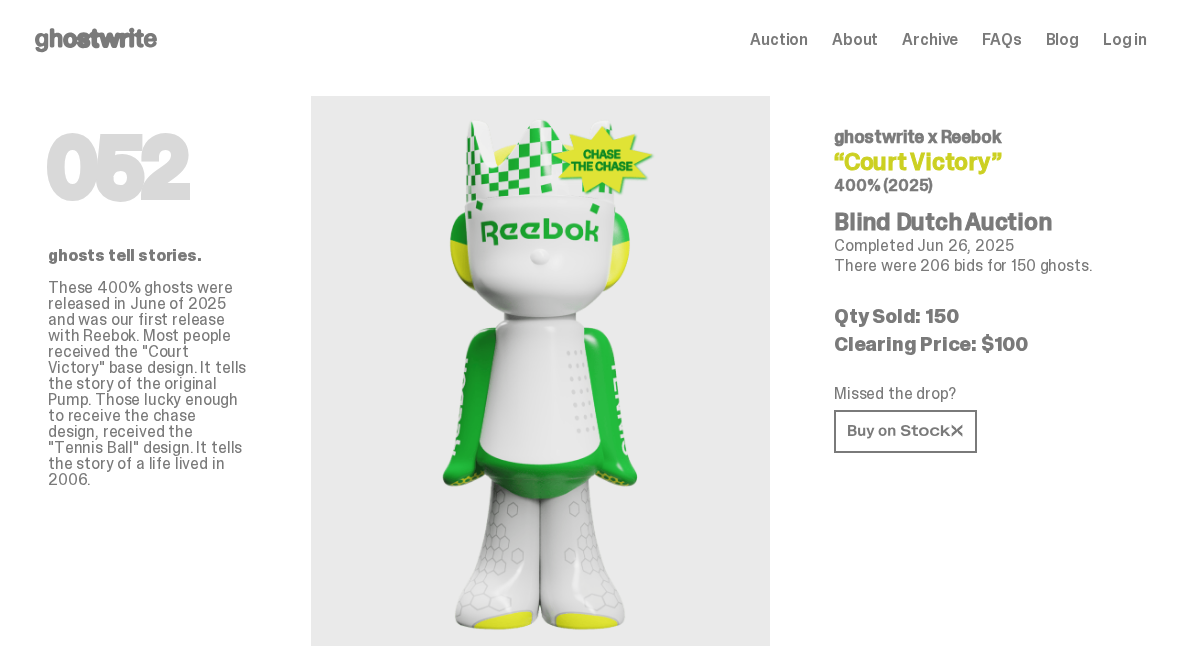 scroll, scrollTop: 11, scrollLeft: 0, axis: vertical 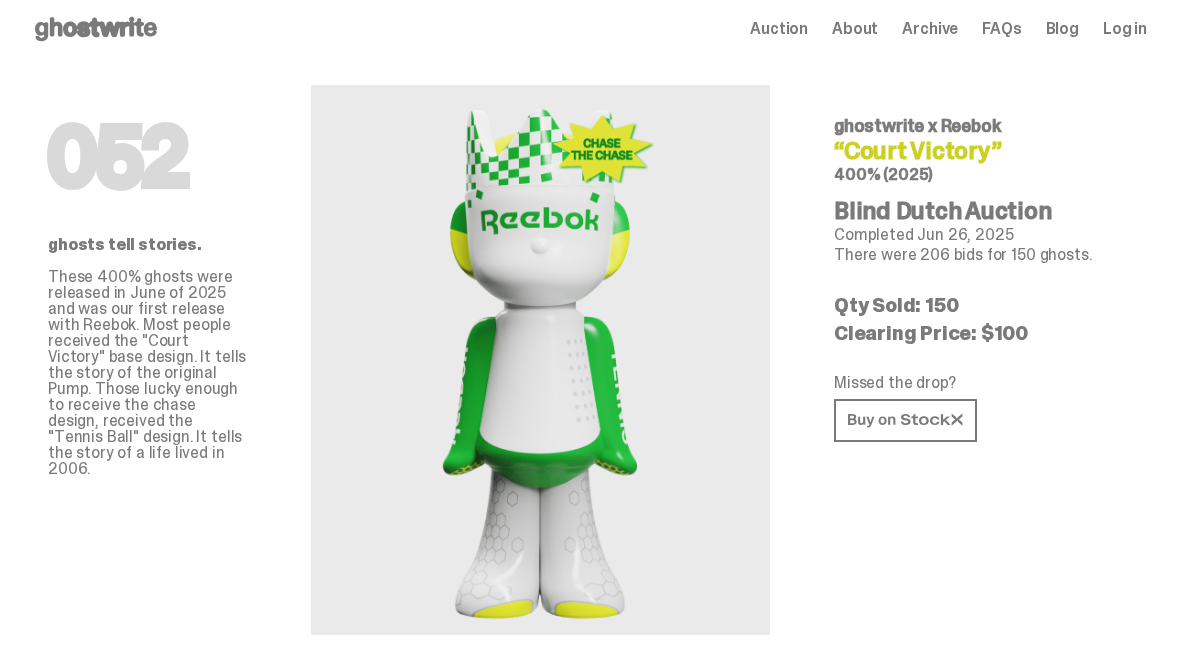 click on "Archive" at bounding box center (930, 29) 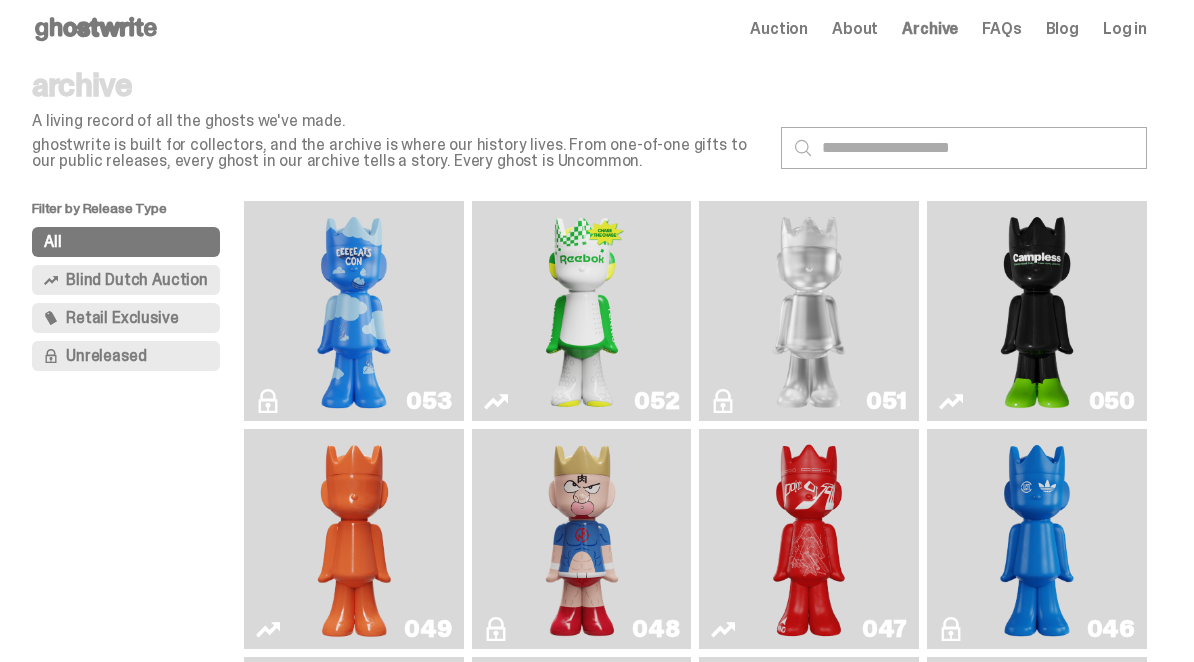 scroll, scrollTop: 0, scrollLeft: 0, axis: both 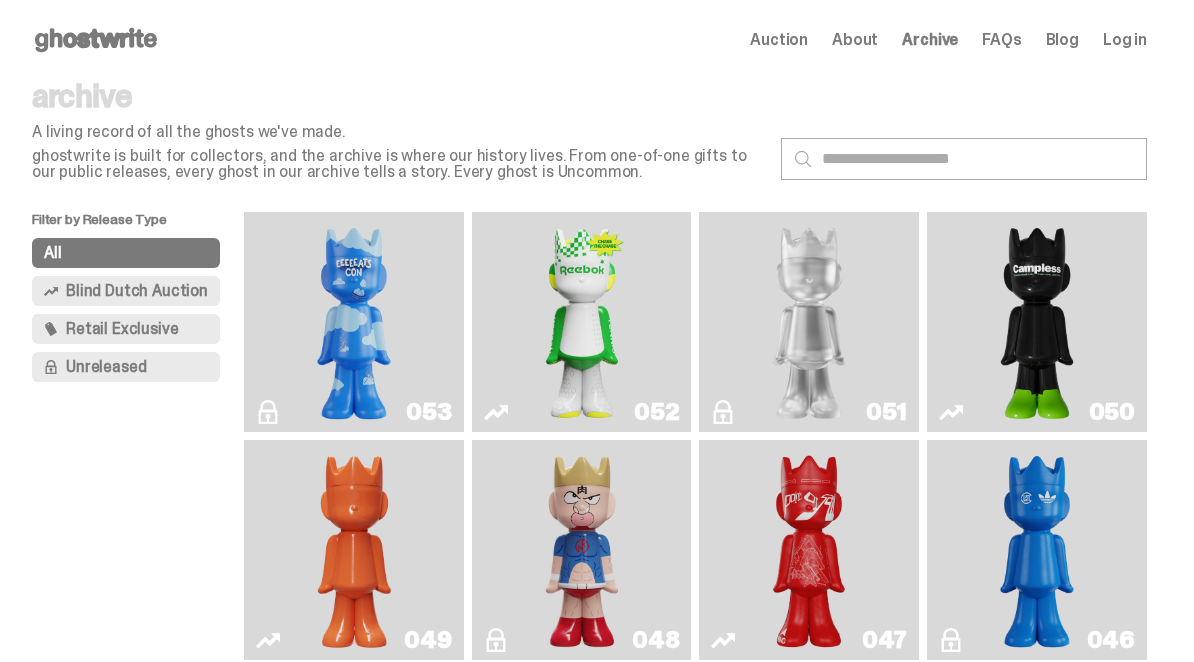 click at bounding box center [354, 322] 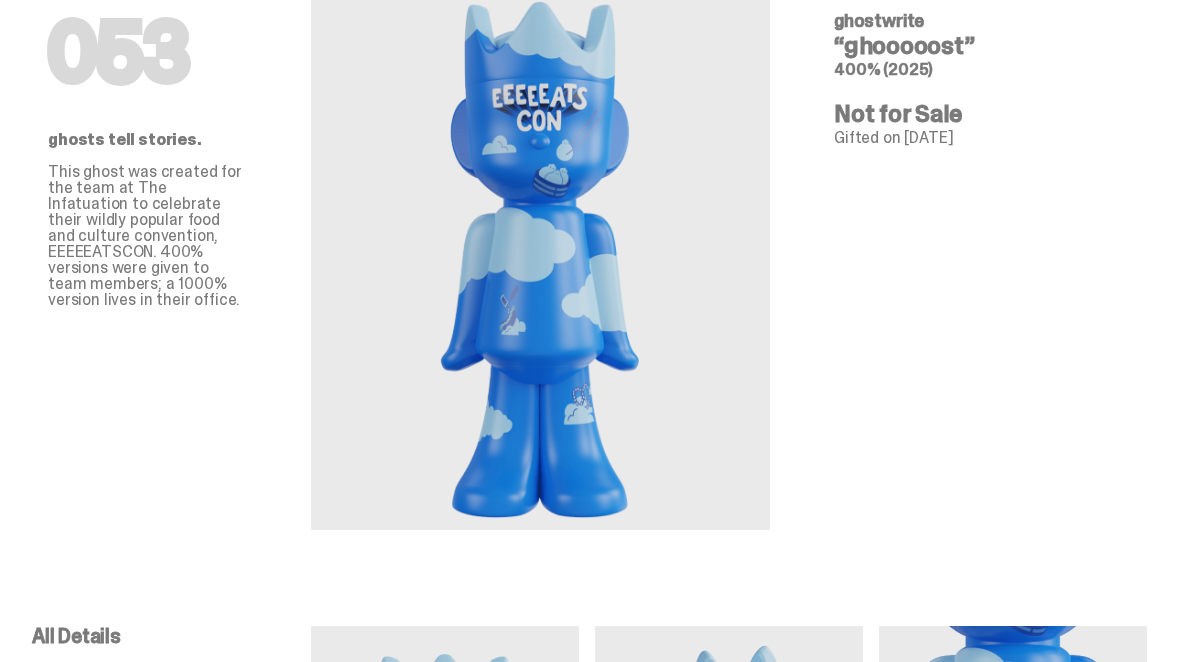 scroll, scrollTop: 129, scrollLeft: 0, axis: vertical 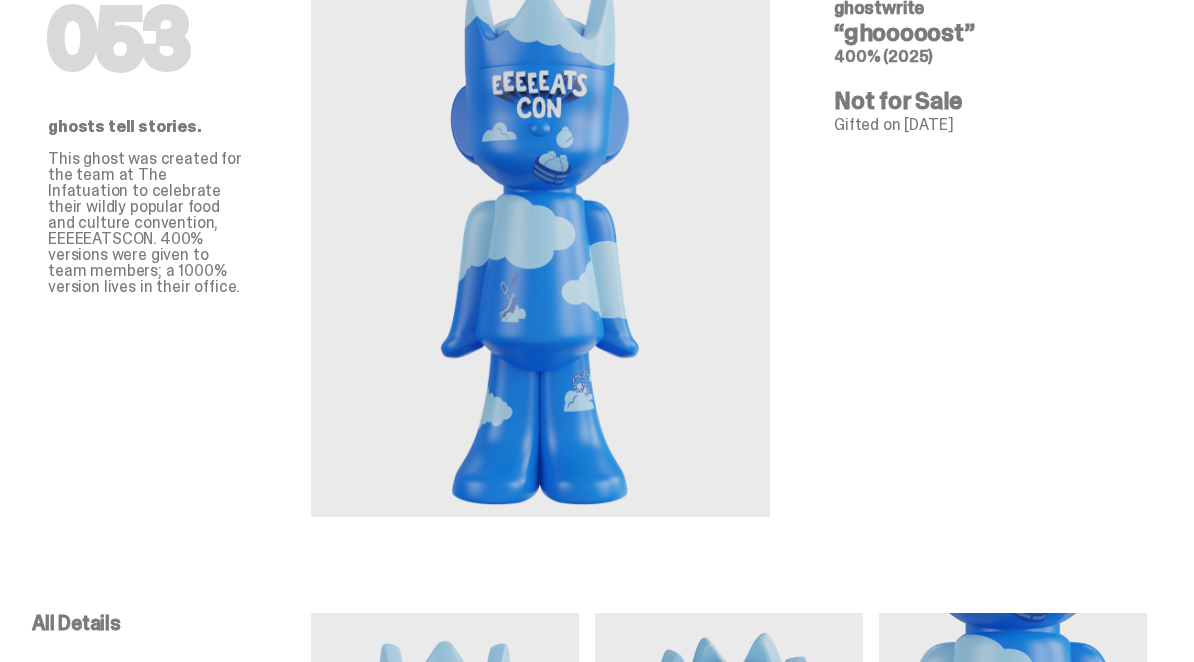 click at bounding box center (540, 242) 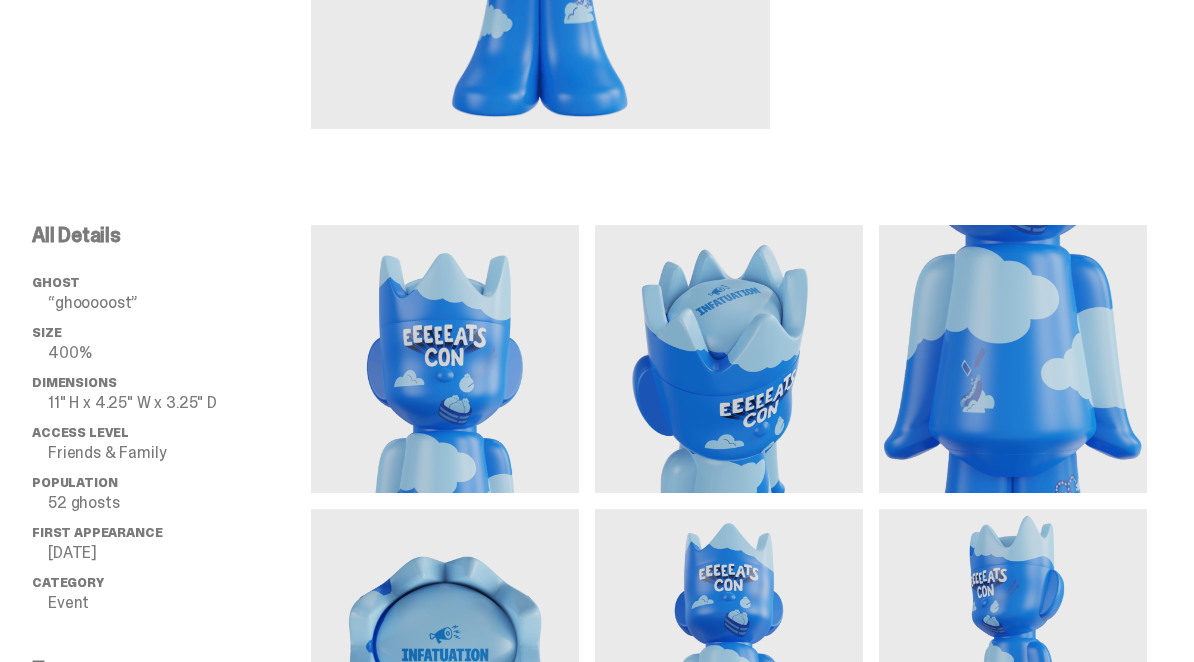 scroll, scrollTop: 517, scrollLeft: 0, axis: vertical 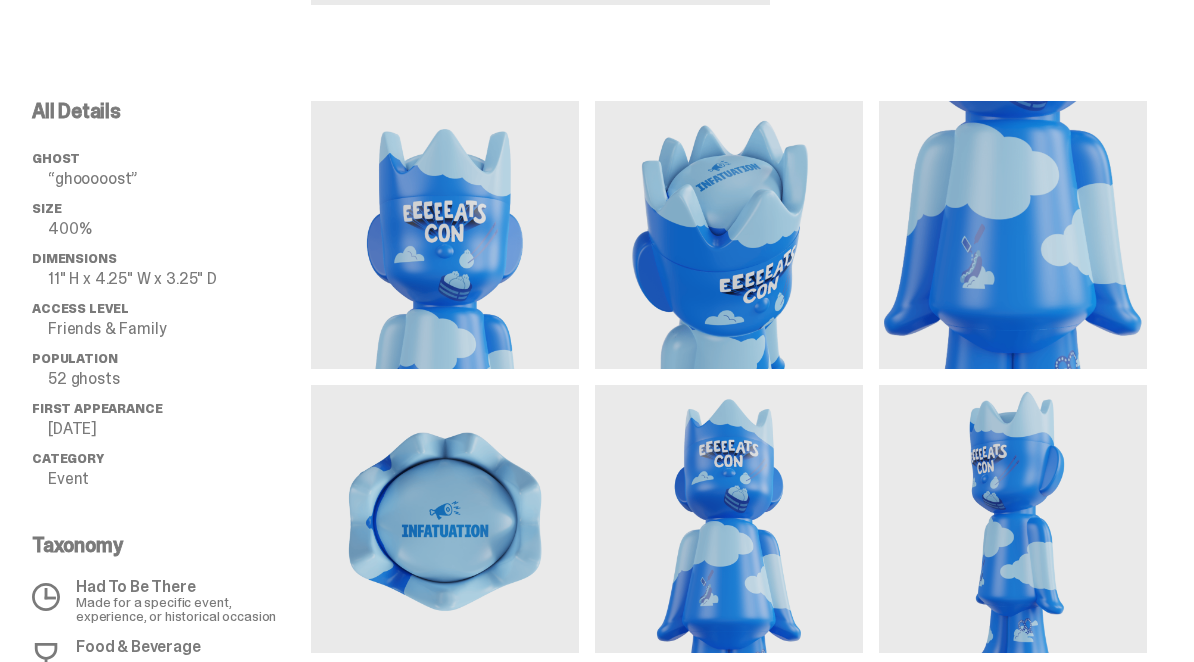 click at bounding box center (729, 519) 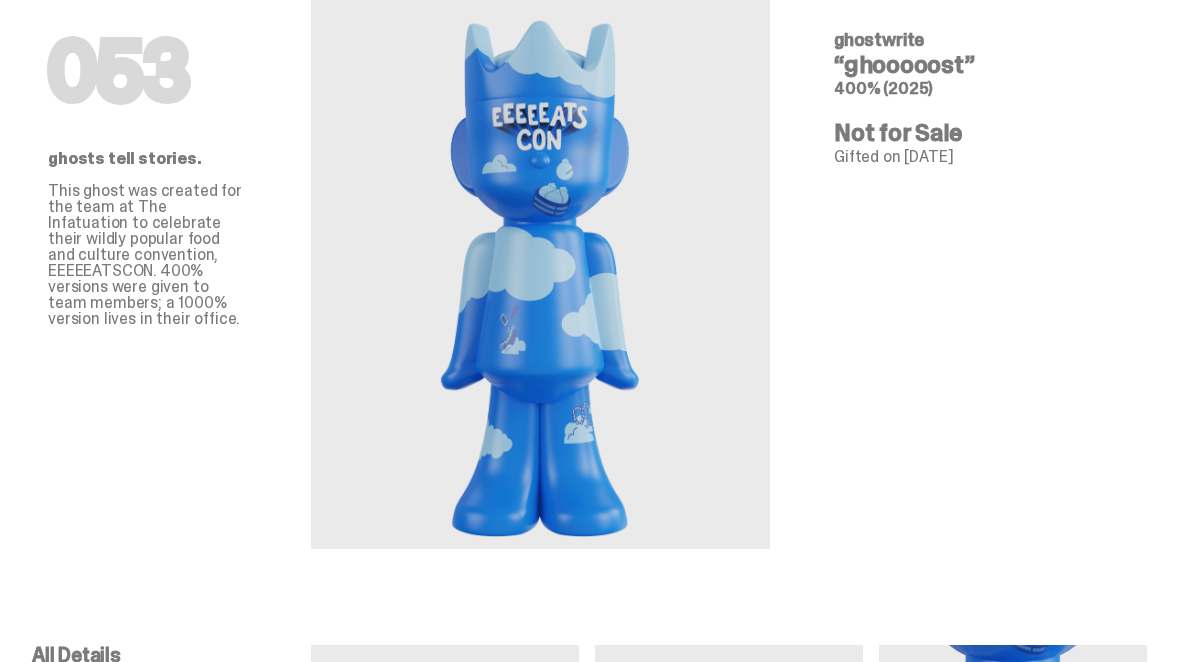 scroll, scrollTop: 0, scrollLeft: 0, axis: both 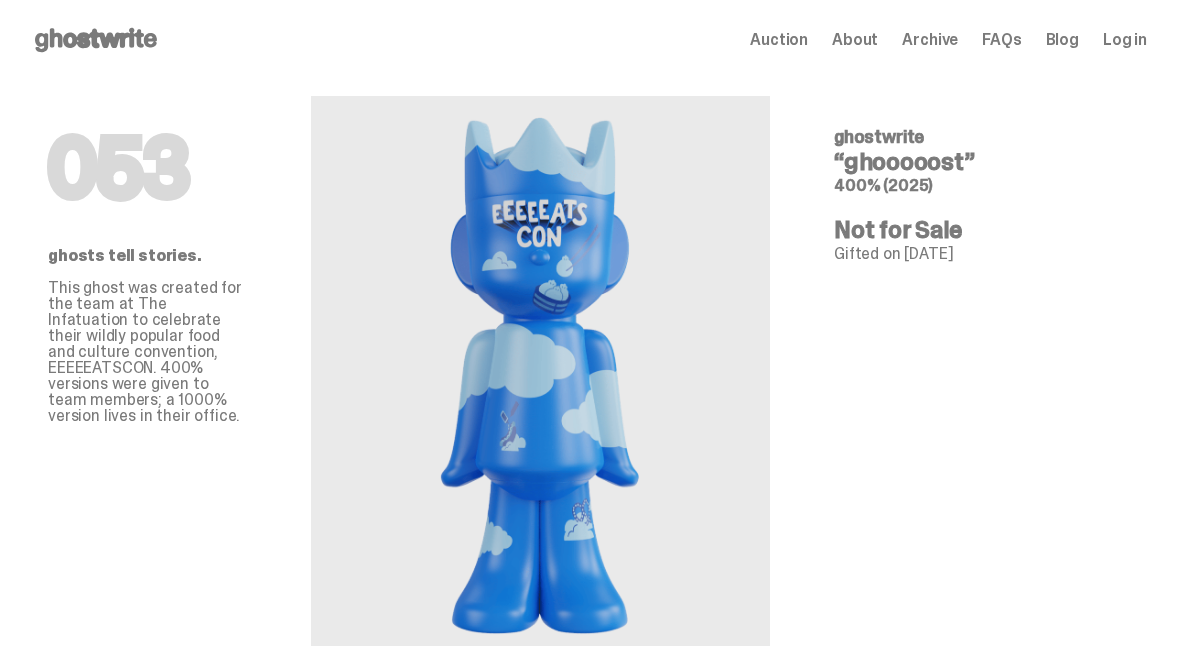 click on "Auction" at bounding box center (779, 40) 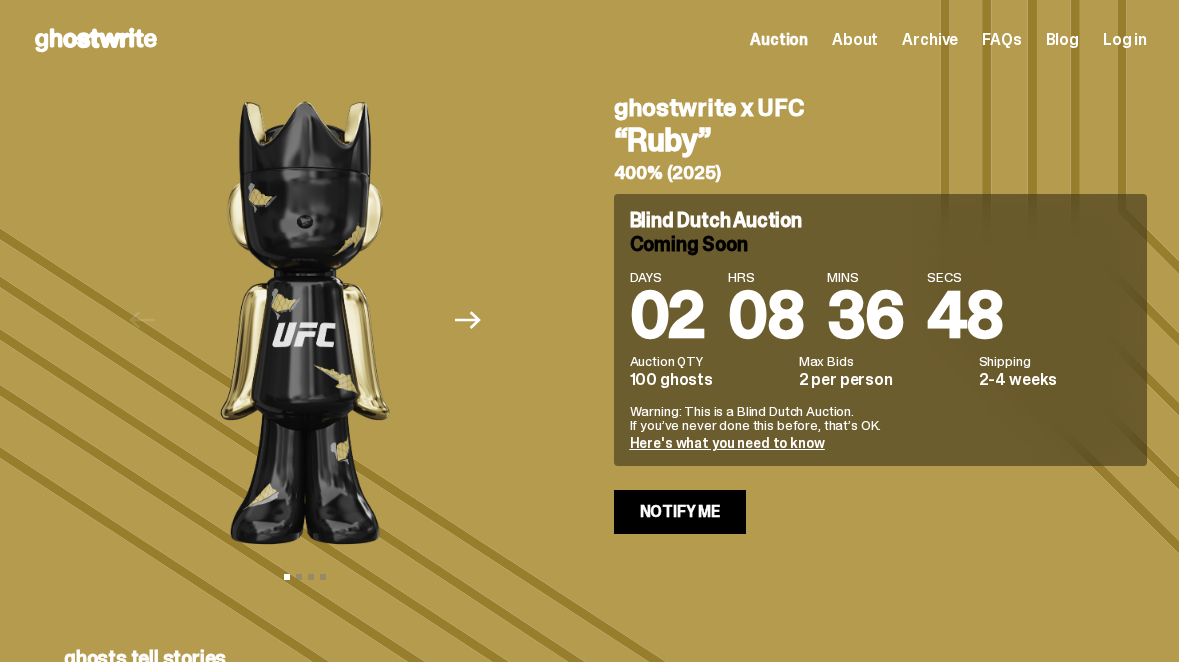 click on "Notify Me" at bounding box center [680, 512] 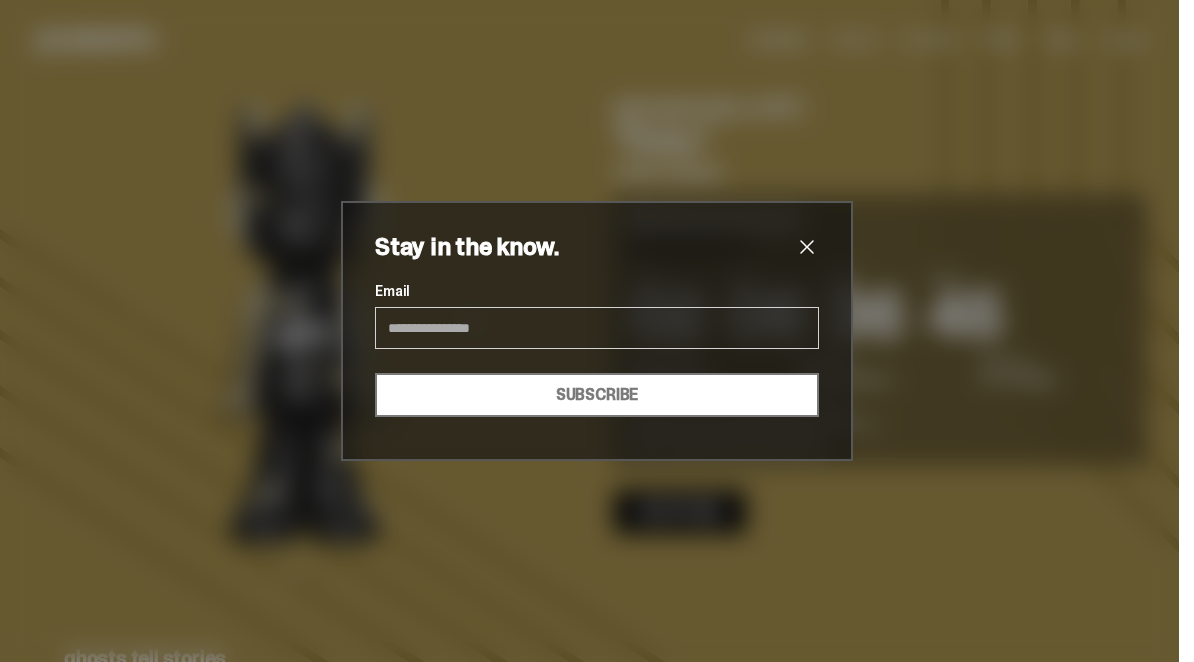 click at bounding box center (807, 247) 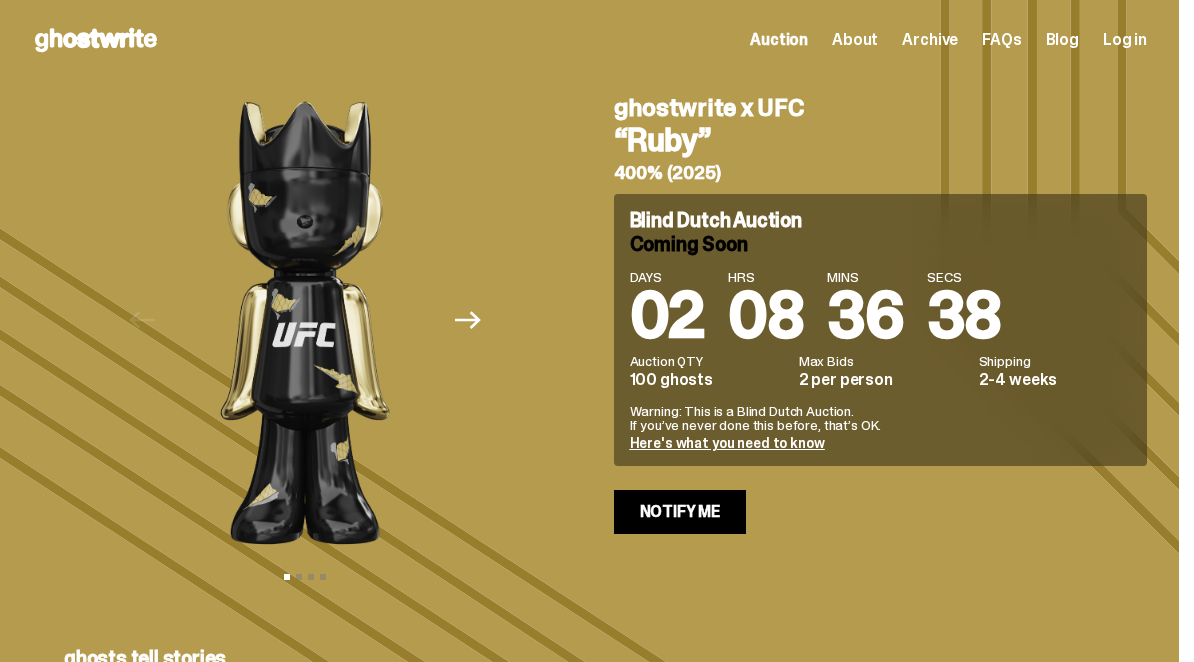 click on "Log in" at bounding box center (1125, 40) 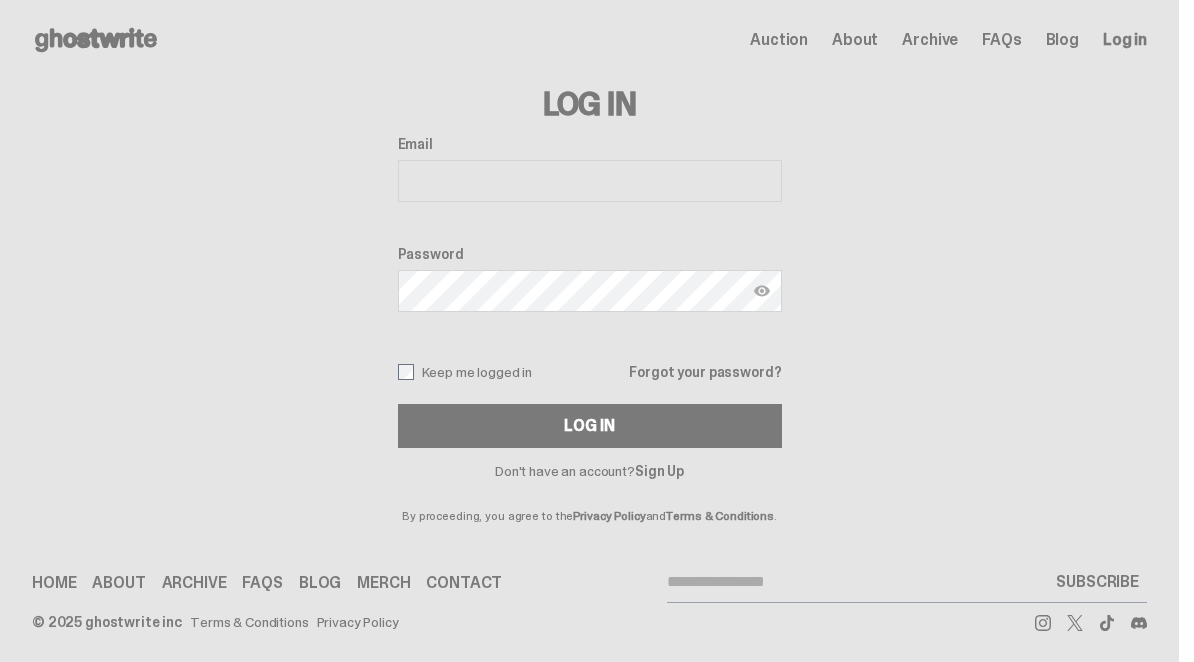 scroll, scrollTop: 9, scrollLeft: 0, axis: vertical 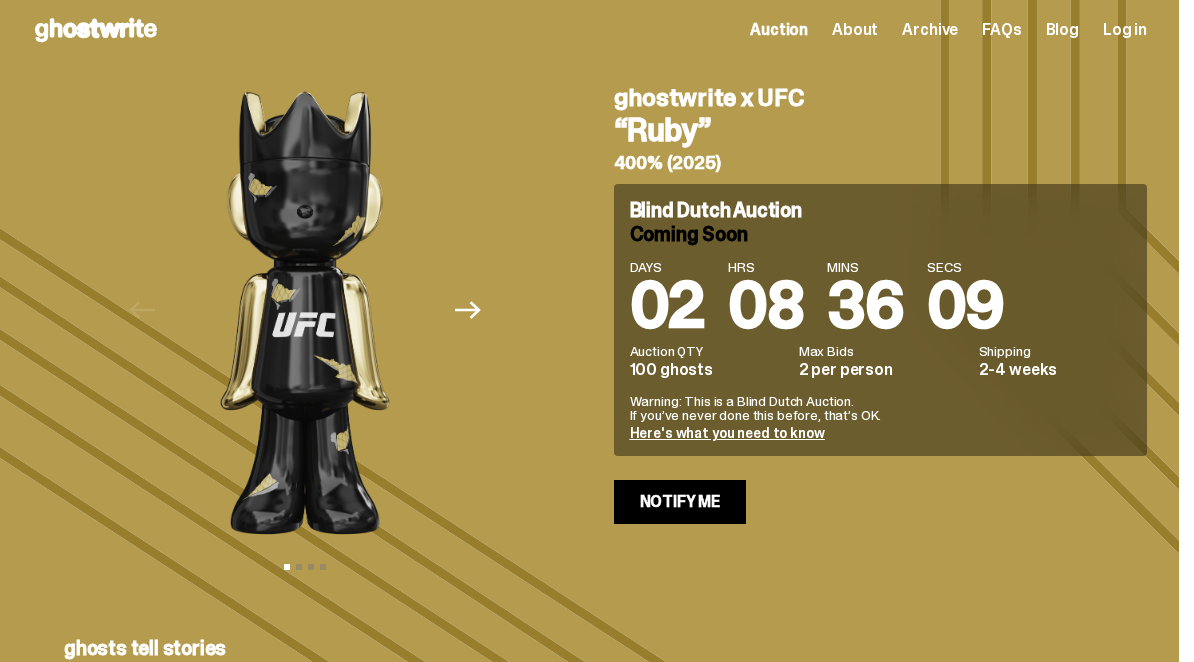 click on "“Ruby”" at bounding box center (881, 130) 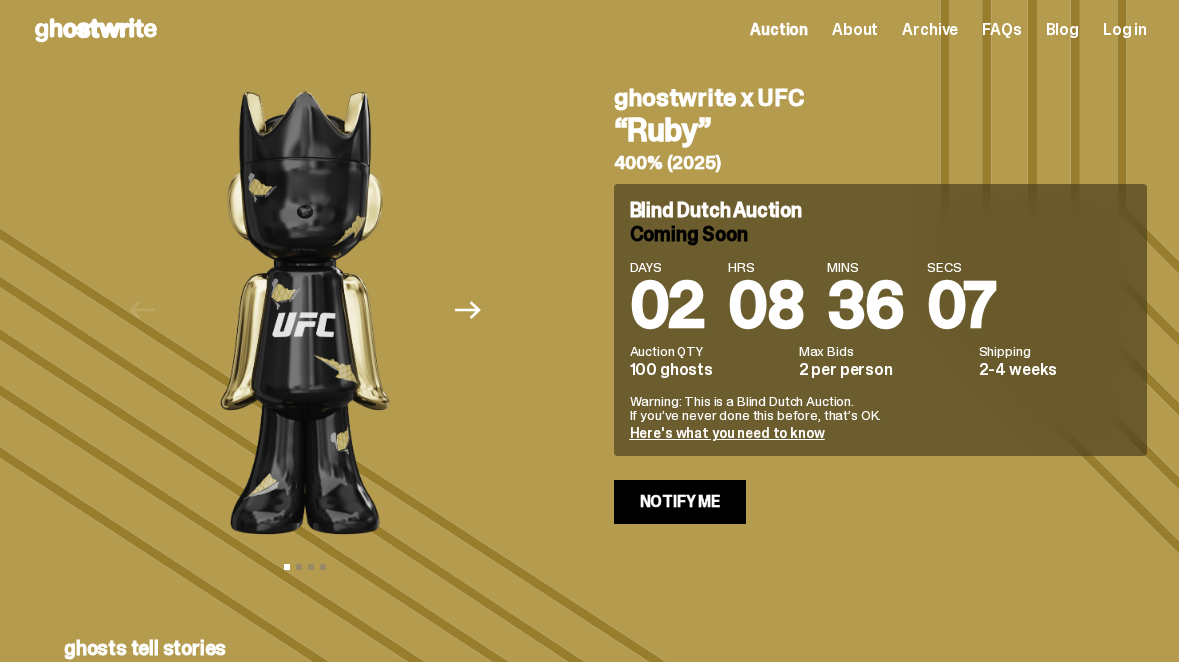 click on "About" at bounding box center (855, 30) 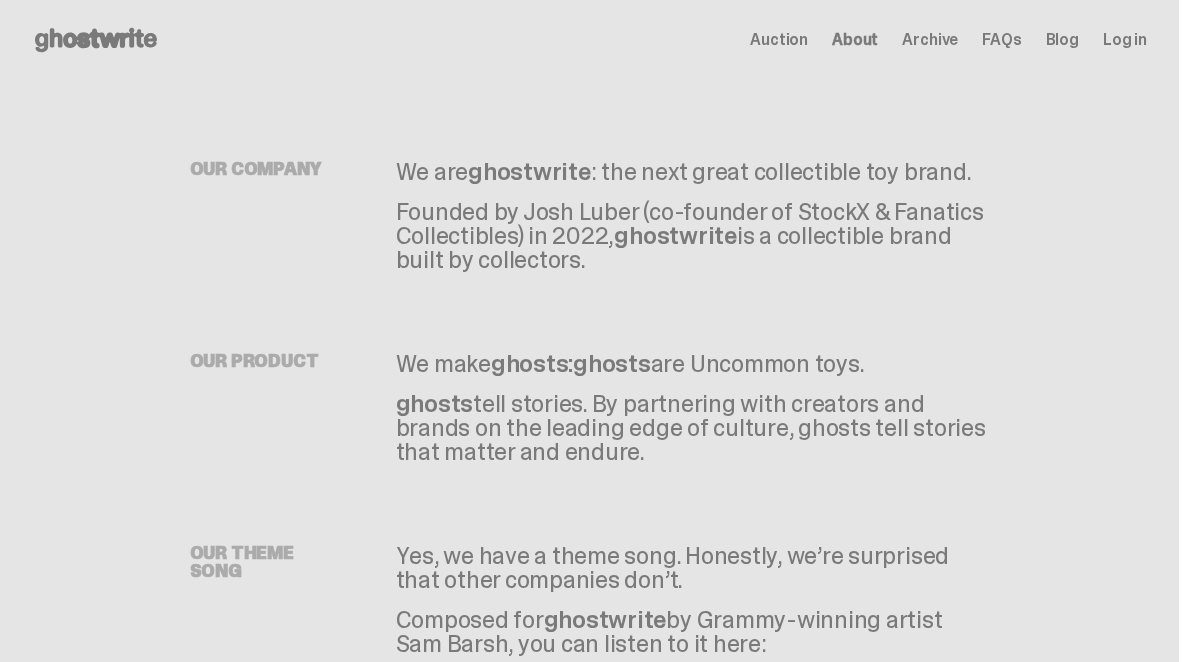 click on "Archive" at bounding box center [930, 40] 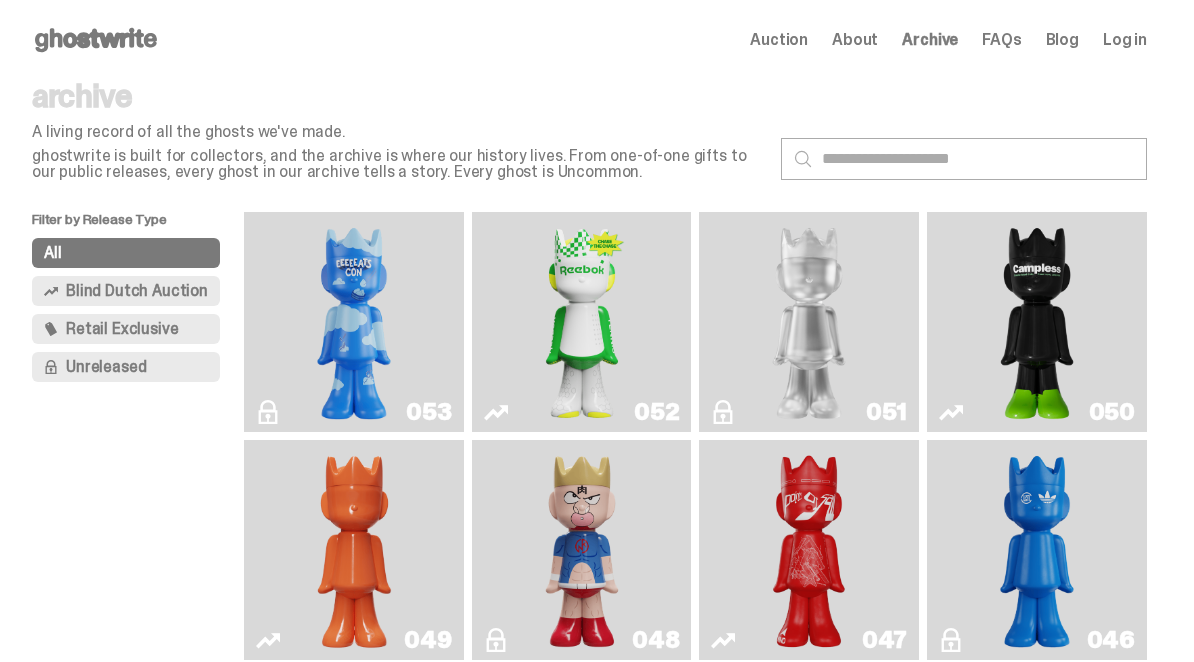 click on "Auction" at bounding box center [779, 40] 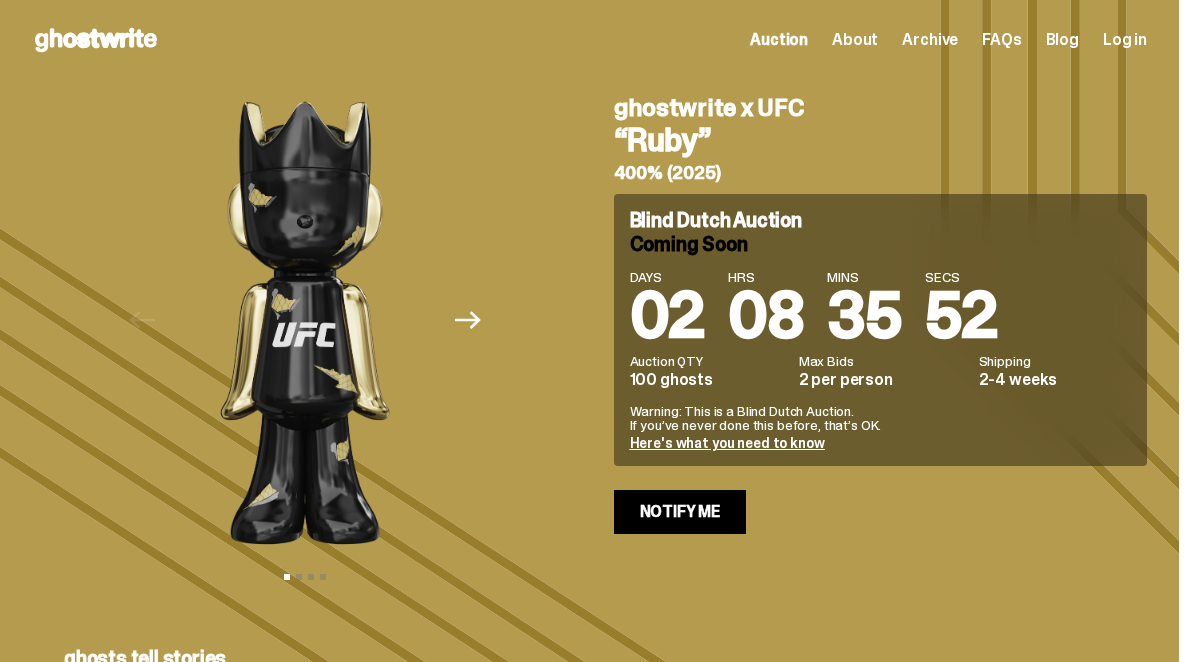click on "Next" 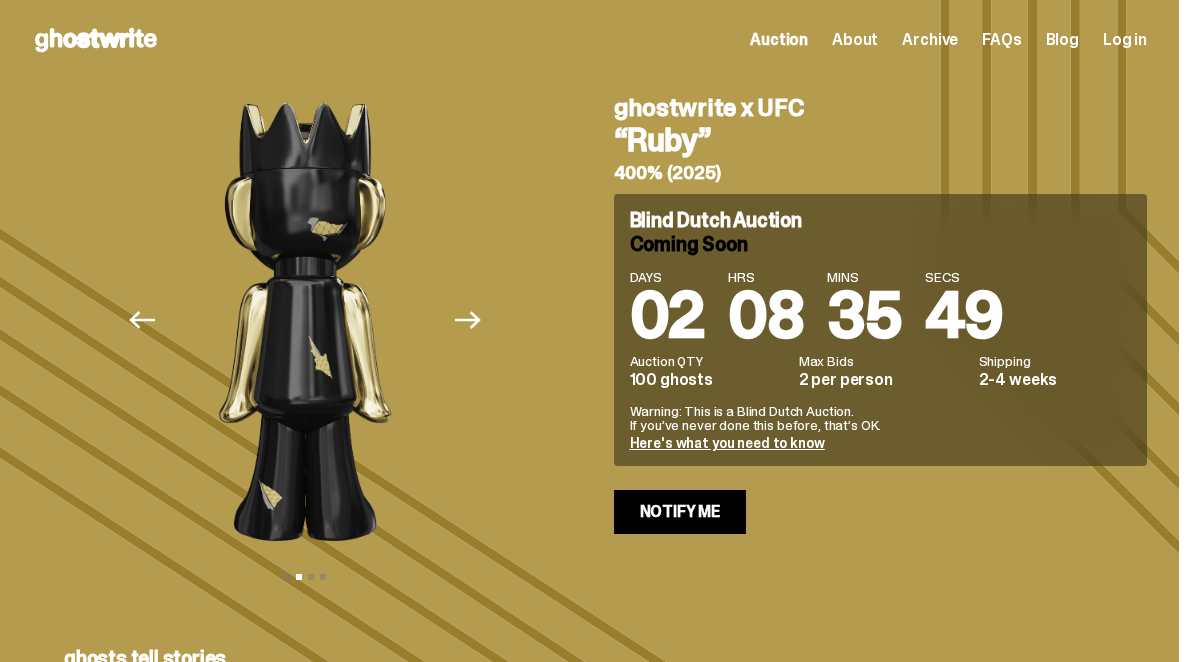 click 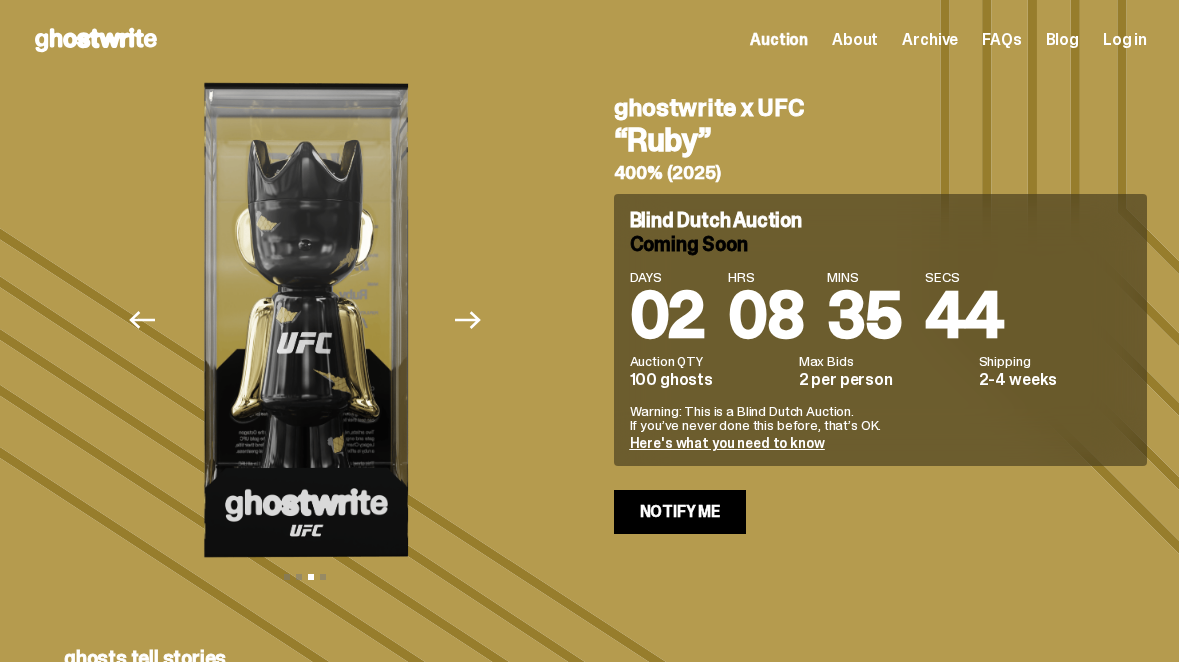 click on "Next" 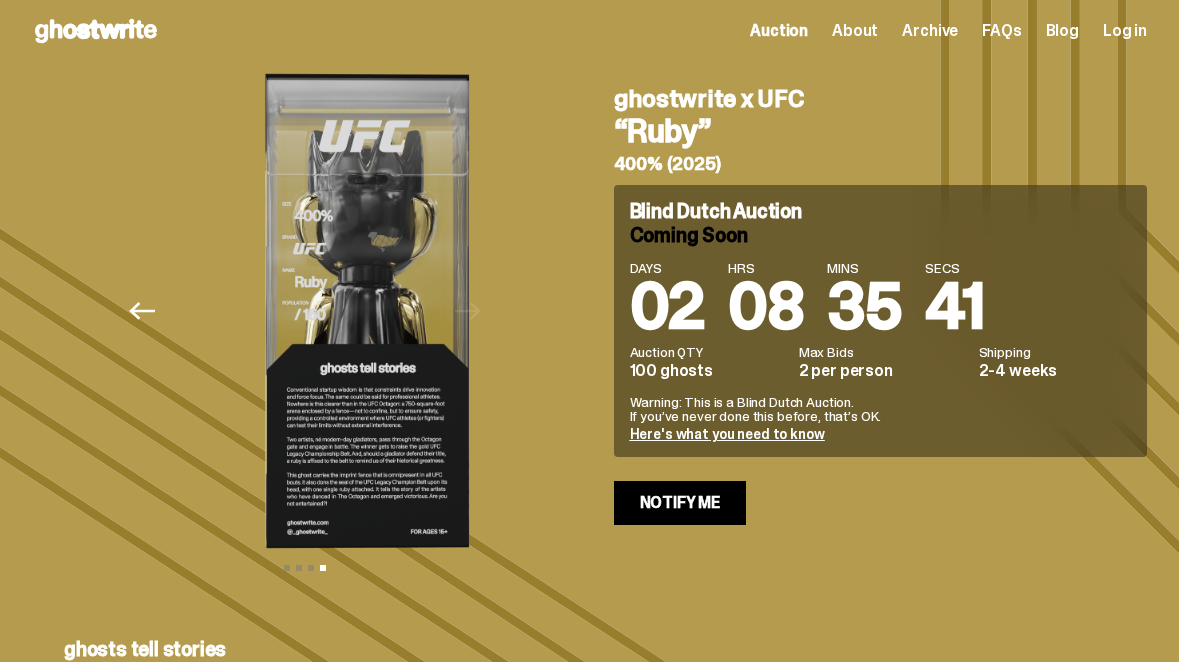 scroll, scrollTop: 0, scrollLeft: 0, axis: both 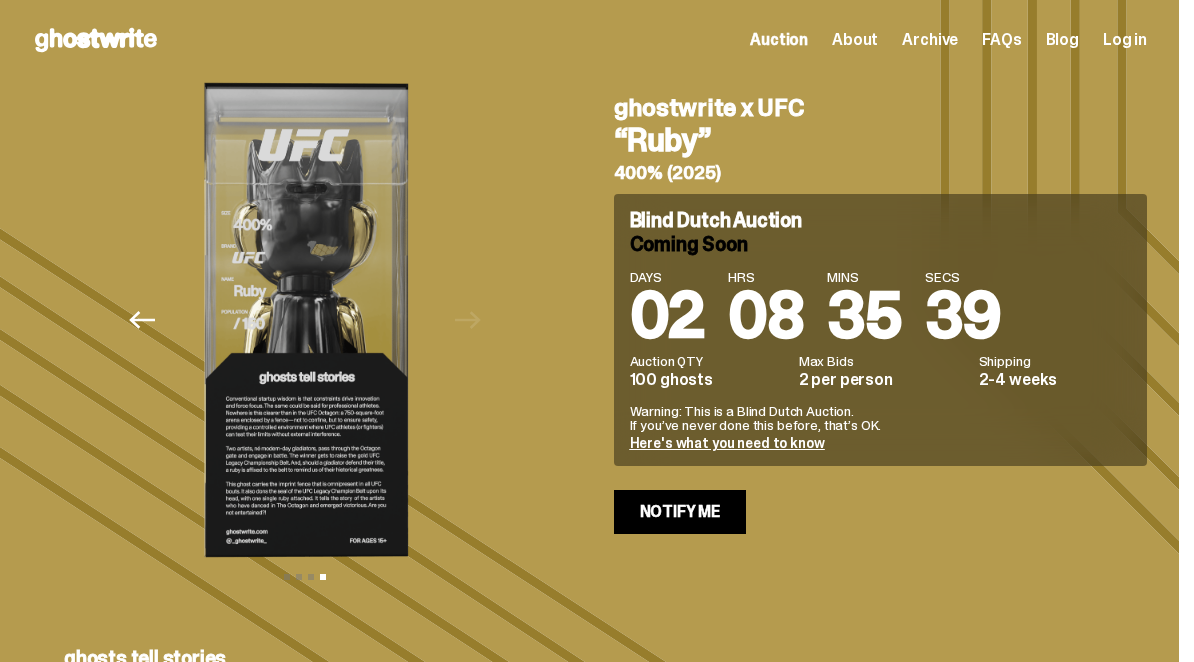 click at bounding box center (305, 320) 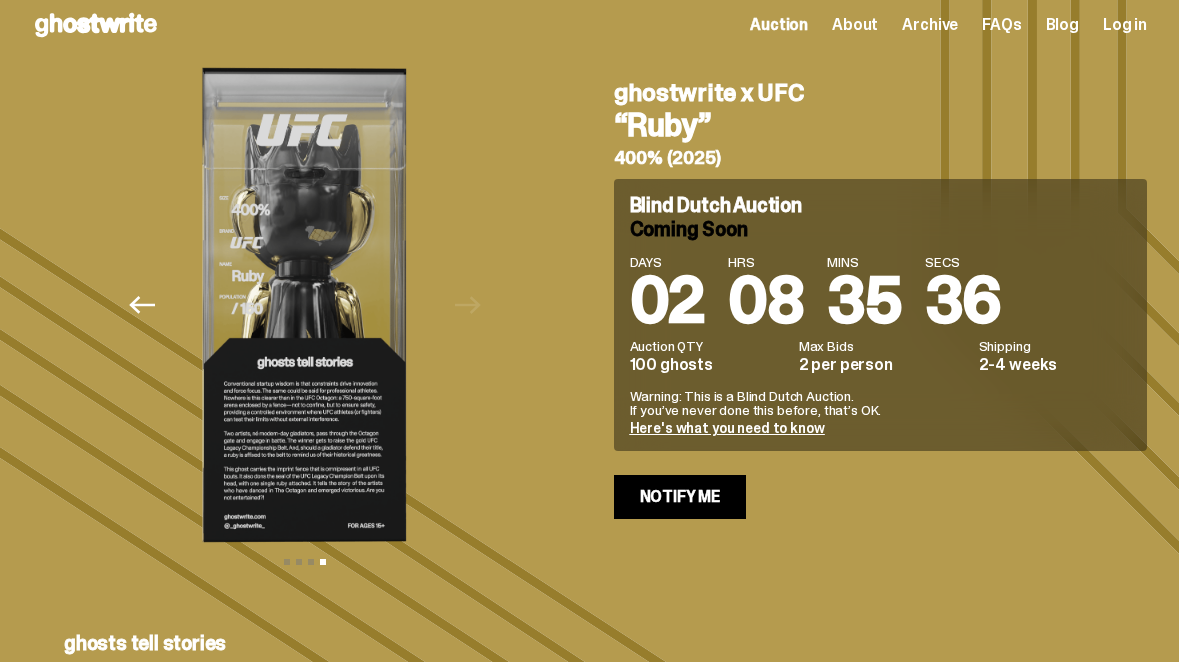scroll, scrollTop: 0, scrollLeft: 0, axis: both 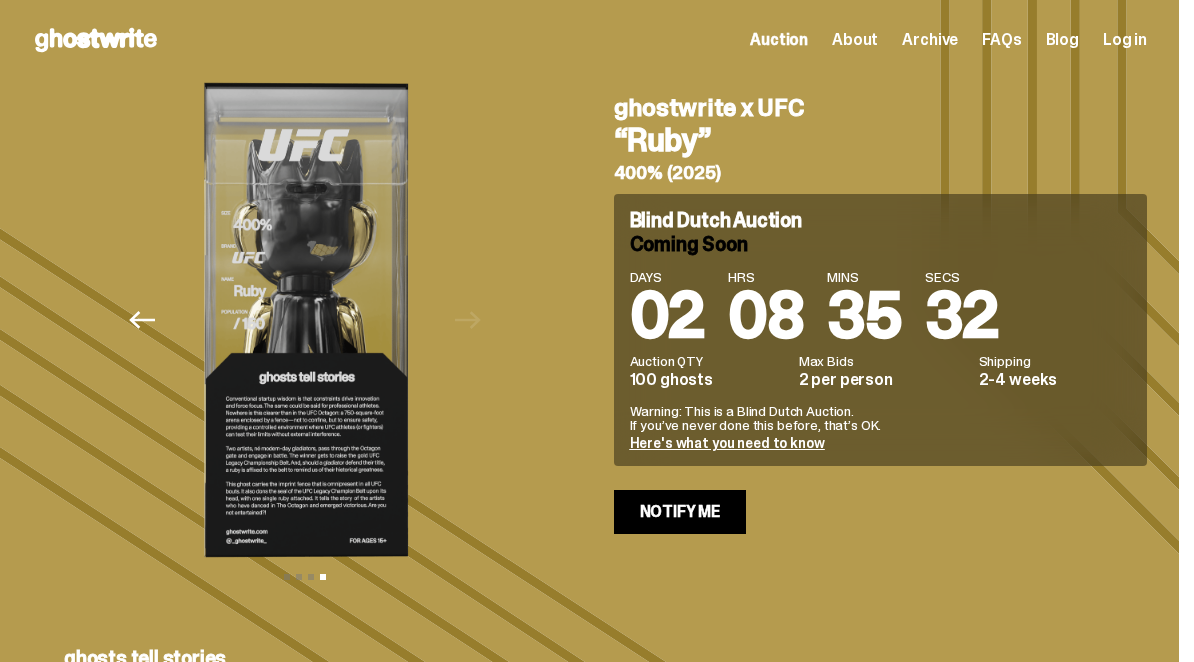 click at bounding box center [305, 320] 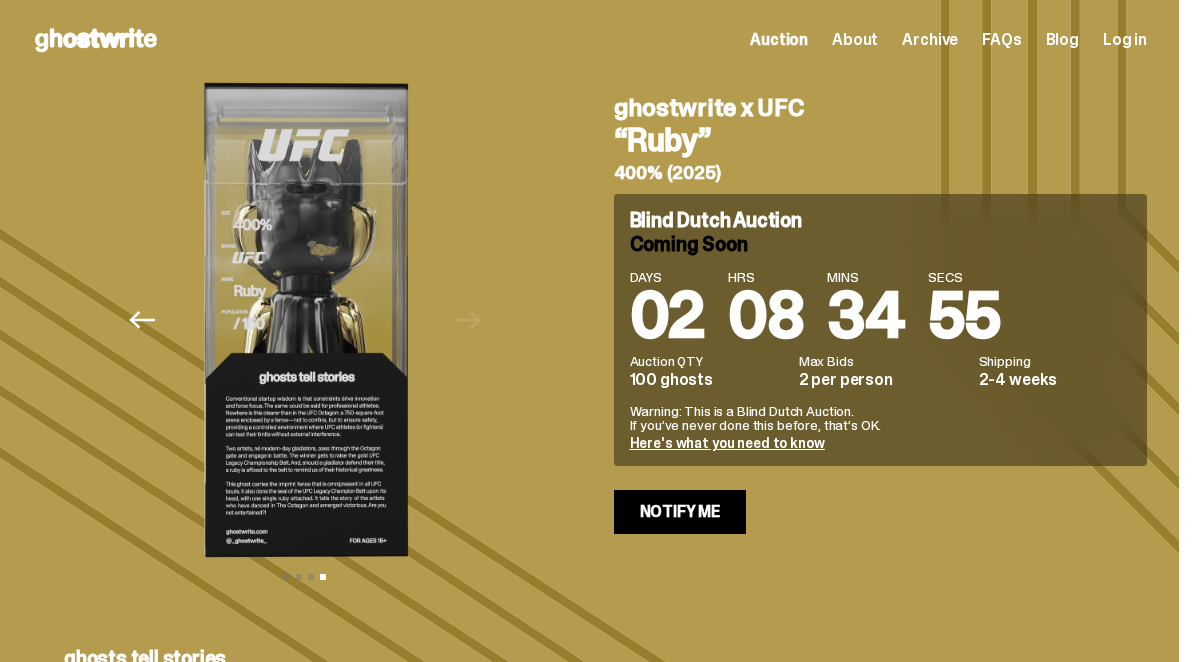 click on "Auction" at bounding box center (779, 40) 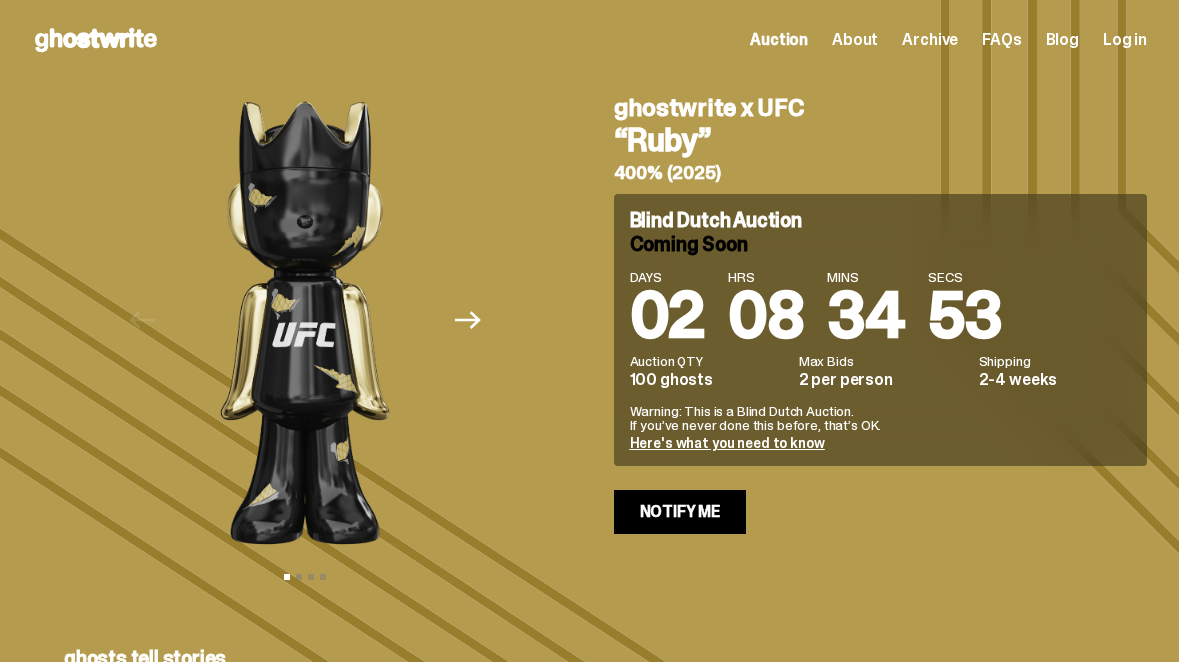 click on "About" at bounding box center [855, 40] 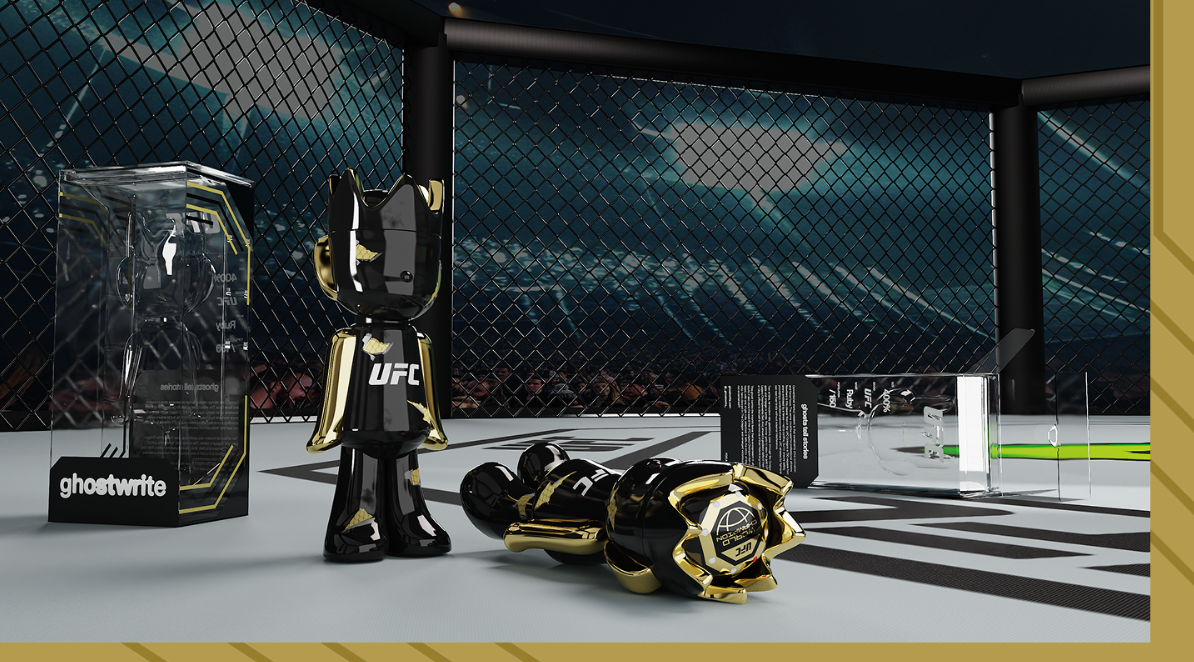scroll, scrollTop: 1125, scrollLeft: 0, axis: vertical 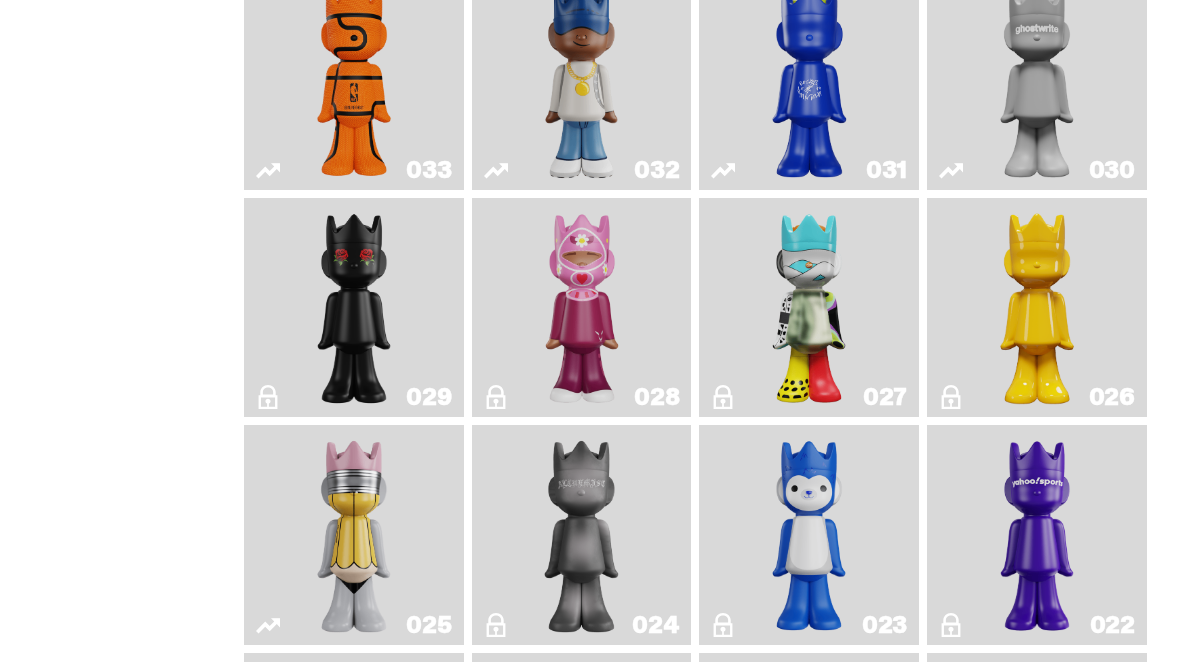 click at bounding box center (809, 308) 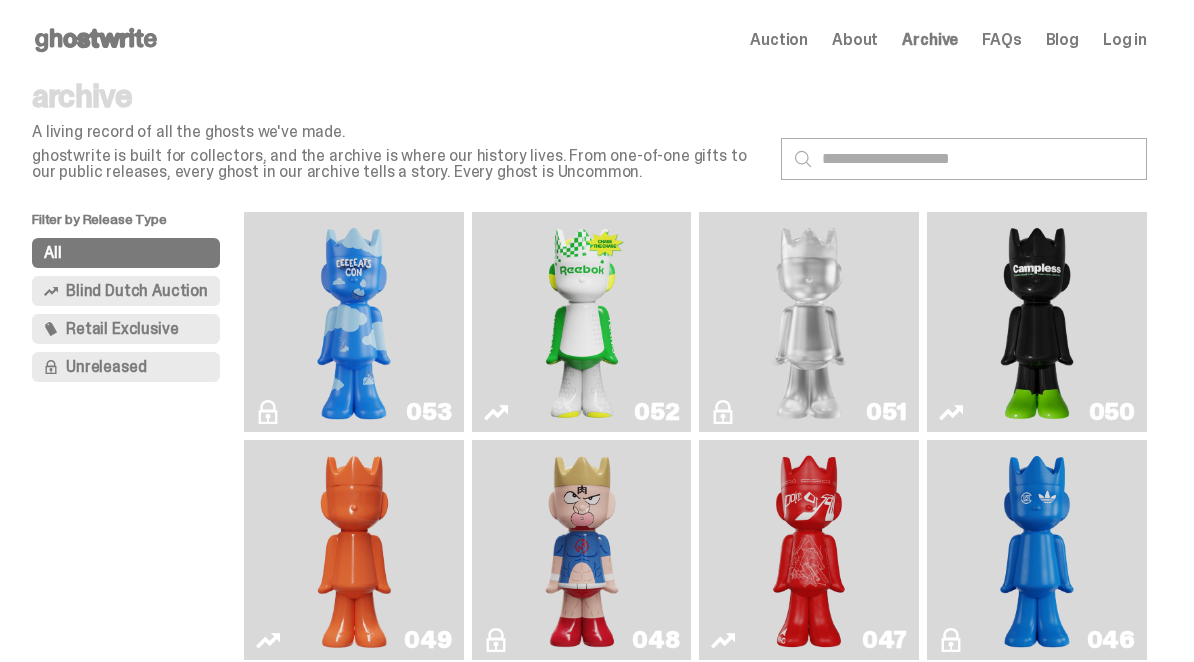 scroll, scrollTop: 1381, scrollLeft: 0, axis: vertical 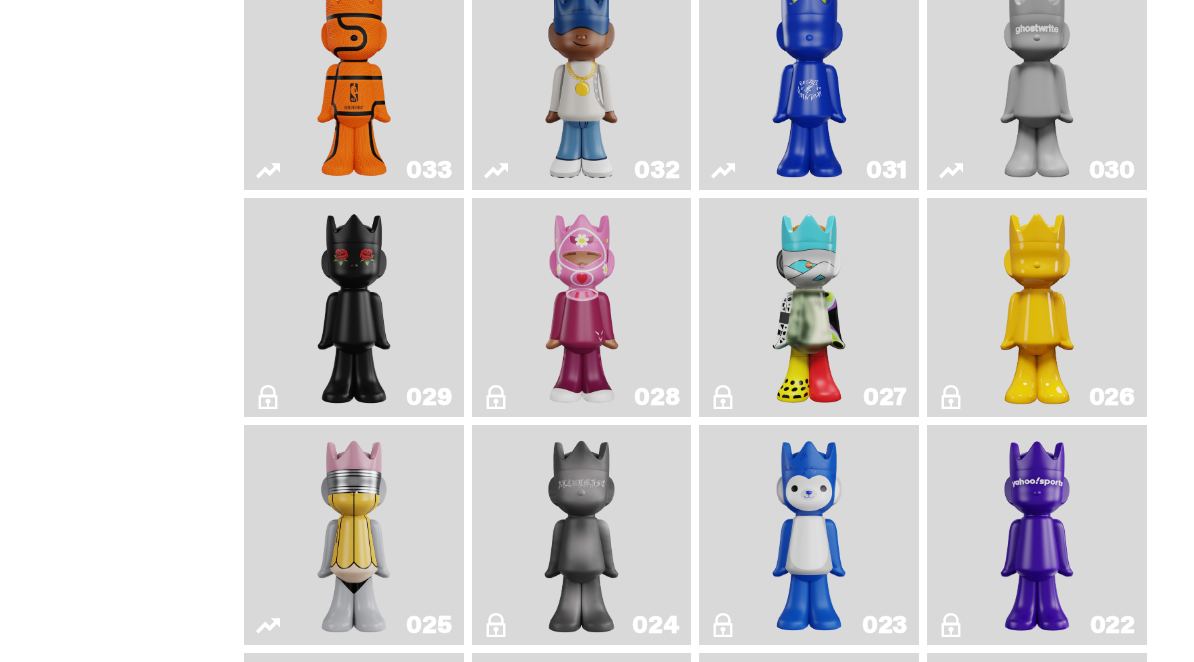 click at bounding box center [354, 308] 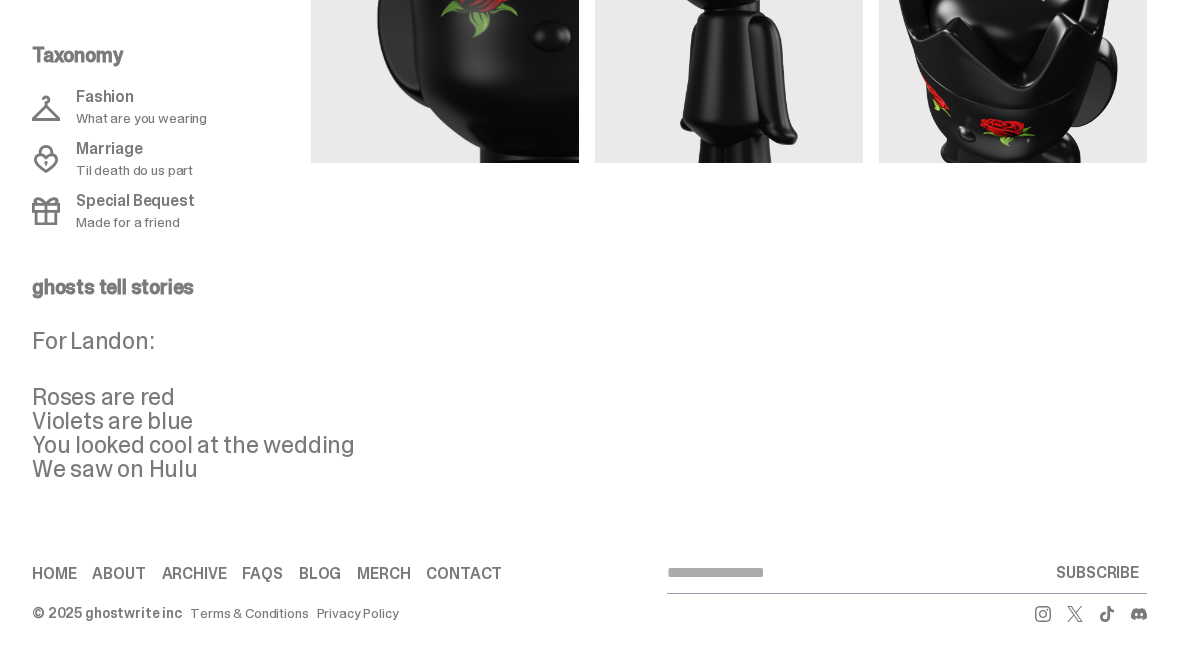 scroll, scrollTop: 0, scrollLeft: 0, axis: both 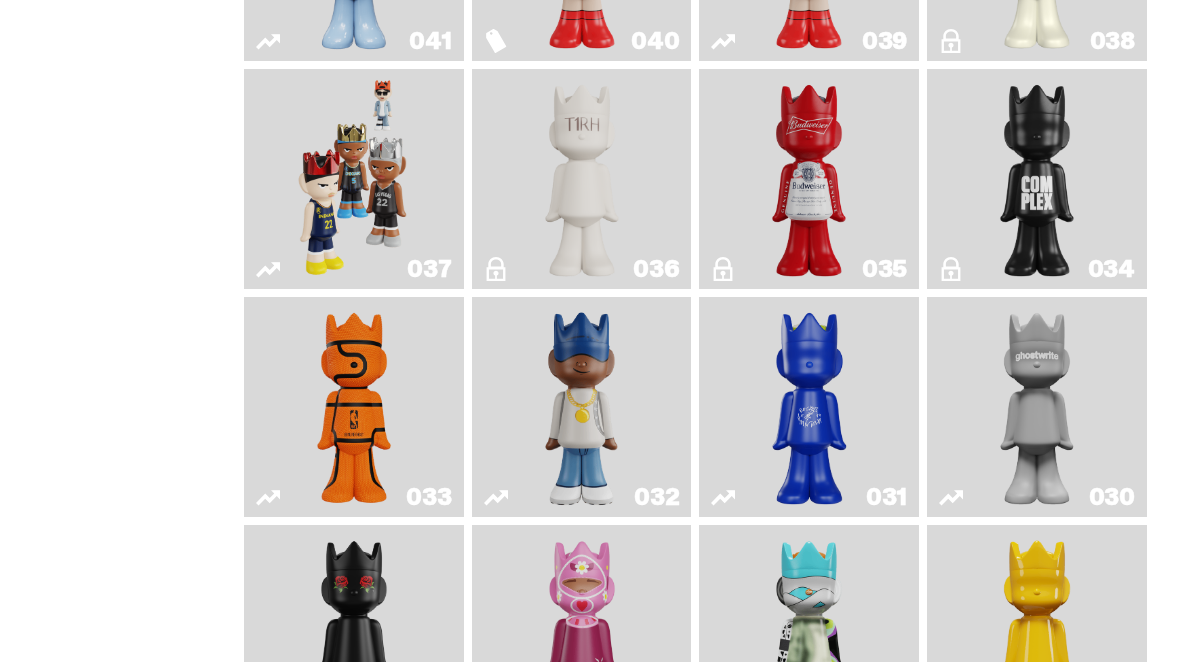 click at bounding box center [582, 179] 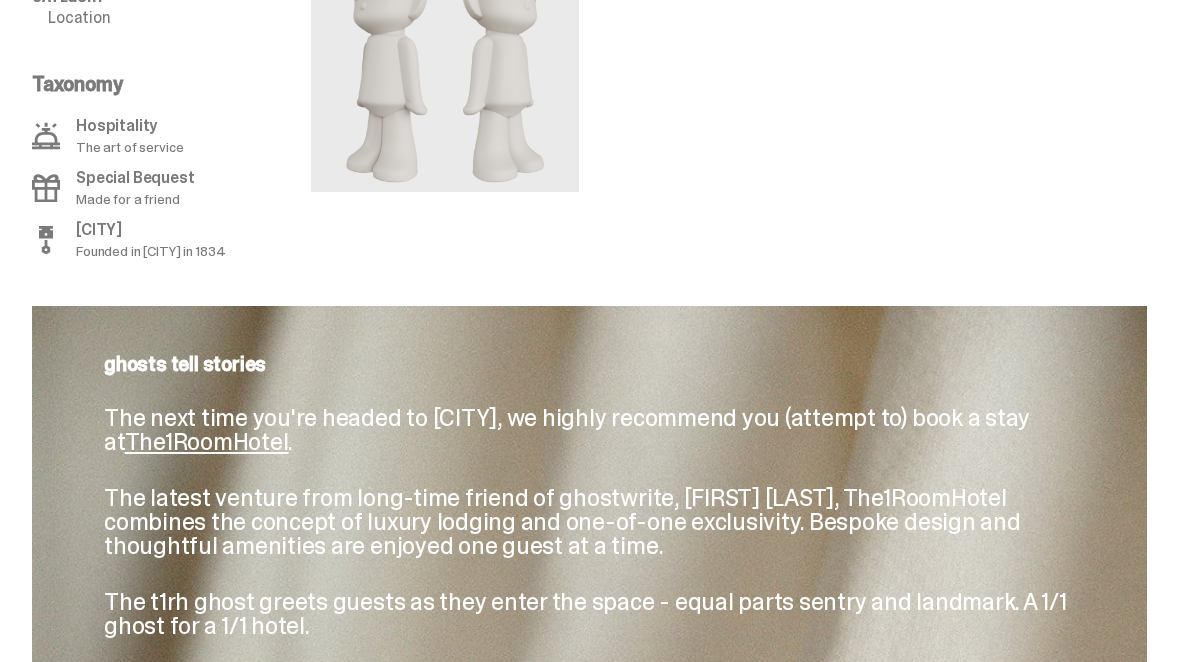 scroll, scrollTop: 0, scrollLeft: 0, axis: both 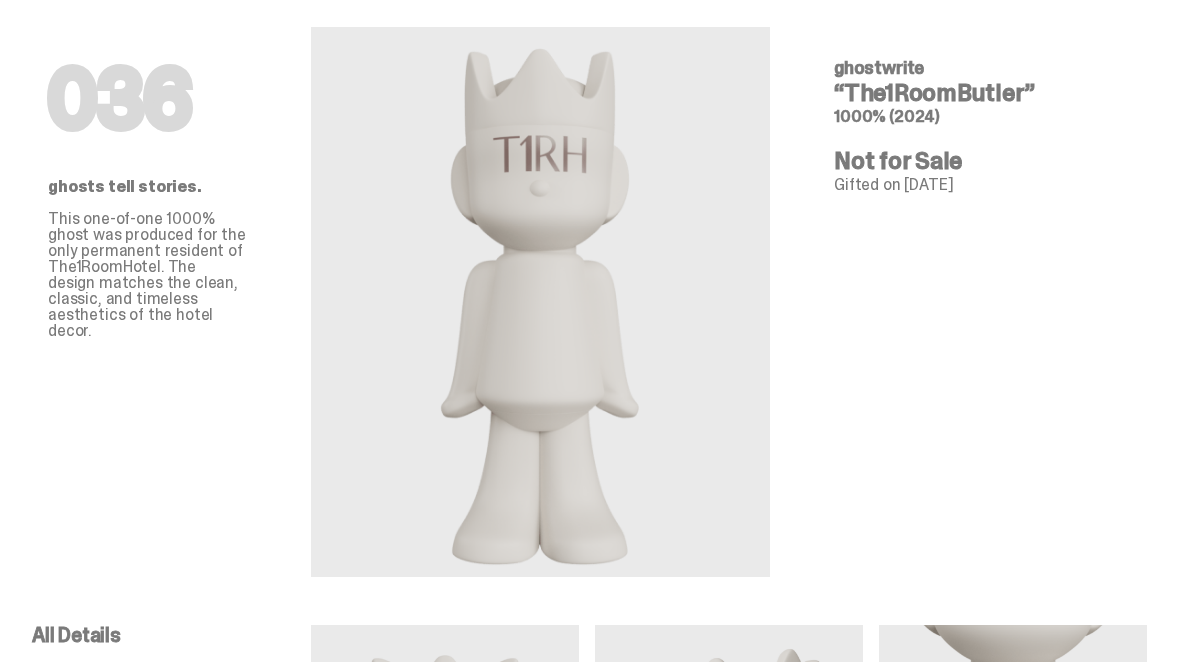 click on "036
ghostwrite
“The1RoomButler”
1000% ([YEAR])
Not for Sale
Gifted on [DATE]
ghosts tell stories.
This one-of-one 1000% ghost was produced for the only permanent resident of The1RoomHotel. The design matches the clean, classic, and timeless aesthetics of the hotel decor." at bounding box center [982, 294] 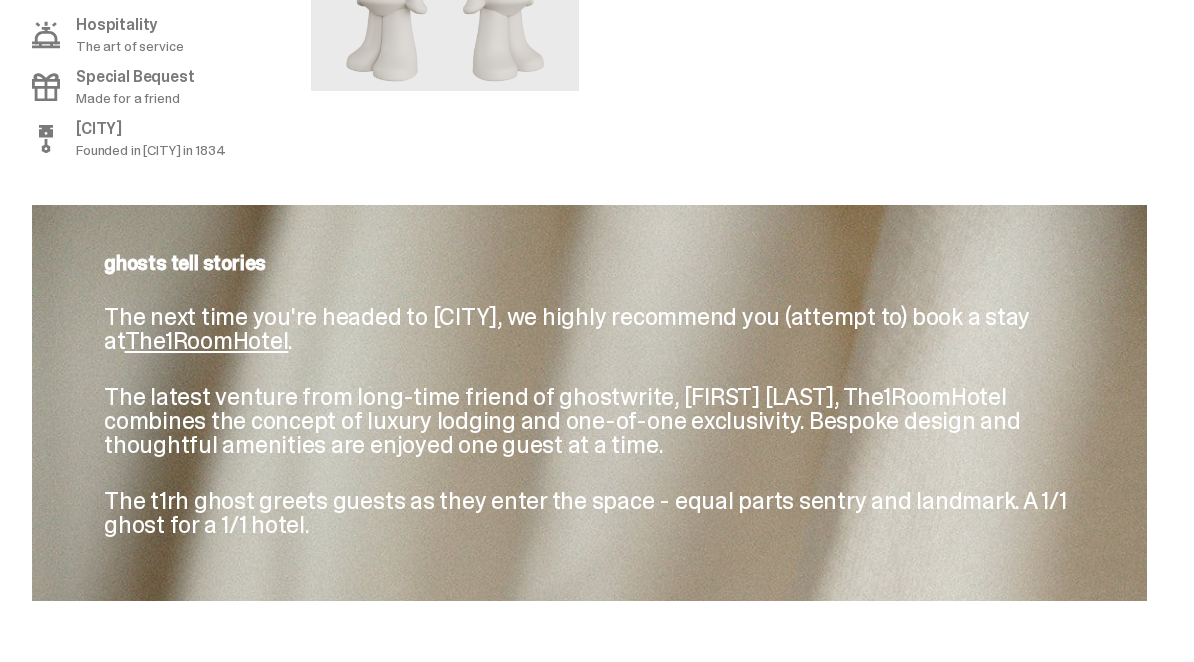 scroll, scrollTop: 1161, scrollLeft: 0, axis: vertical 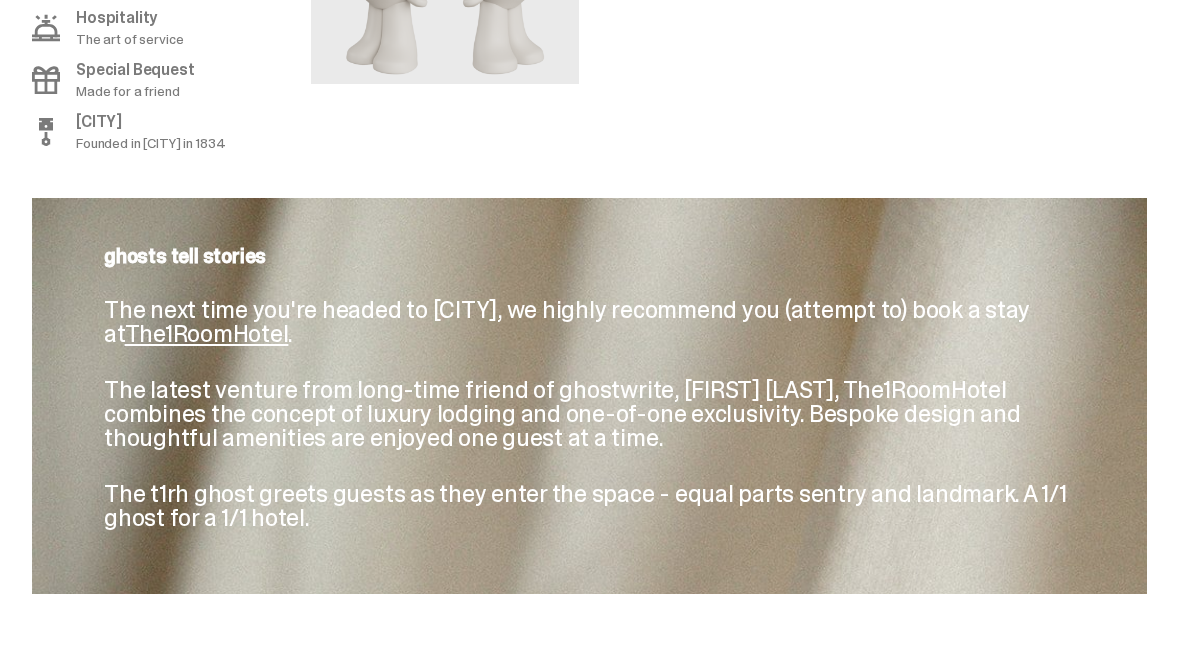 click on "The latest venture from long-time friend of ghostwrite, [FIRST] [LAST], The1RoomHotel combines the concept of luxury lodging and one-of-one exclusivity. Bespoke design and thoughtful amenities are enjoyed one guest at a time." at bounding box center (589, 415) 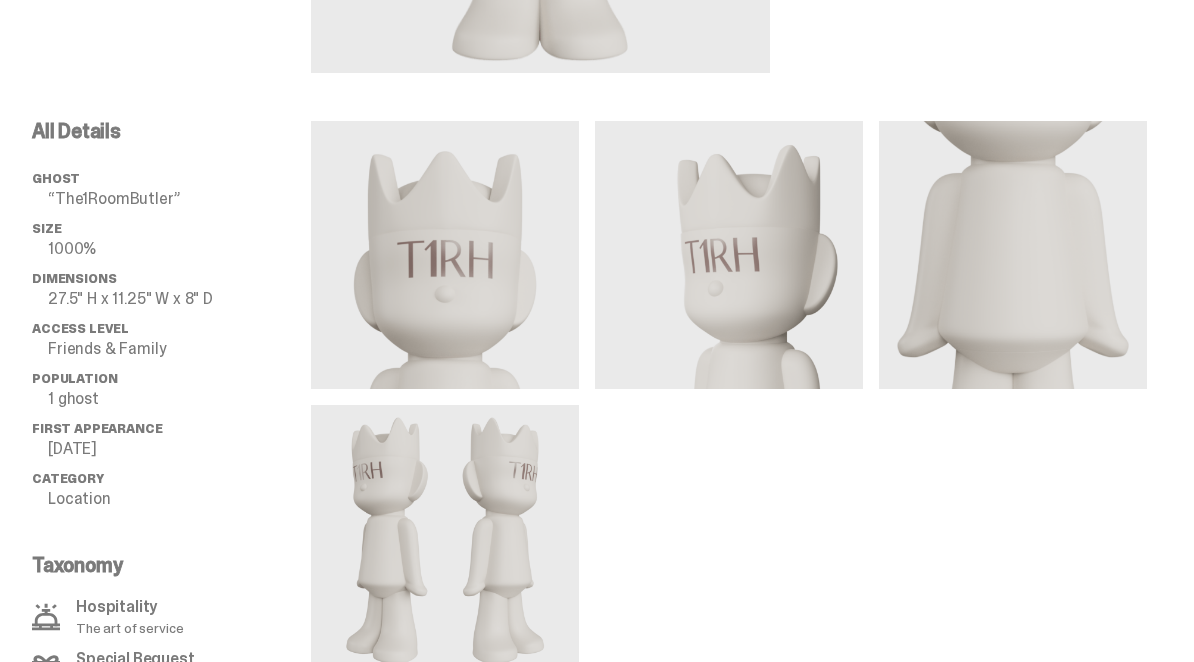 scroll, scrollTop: 588, scrollLeft: 0, axis: vertical 